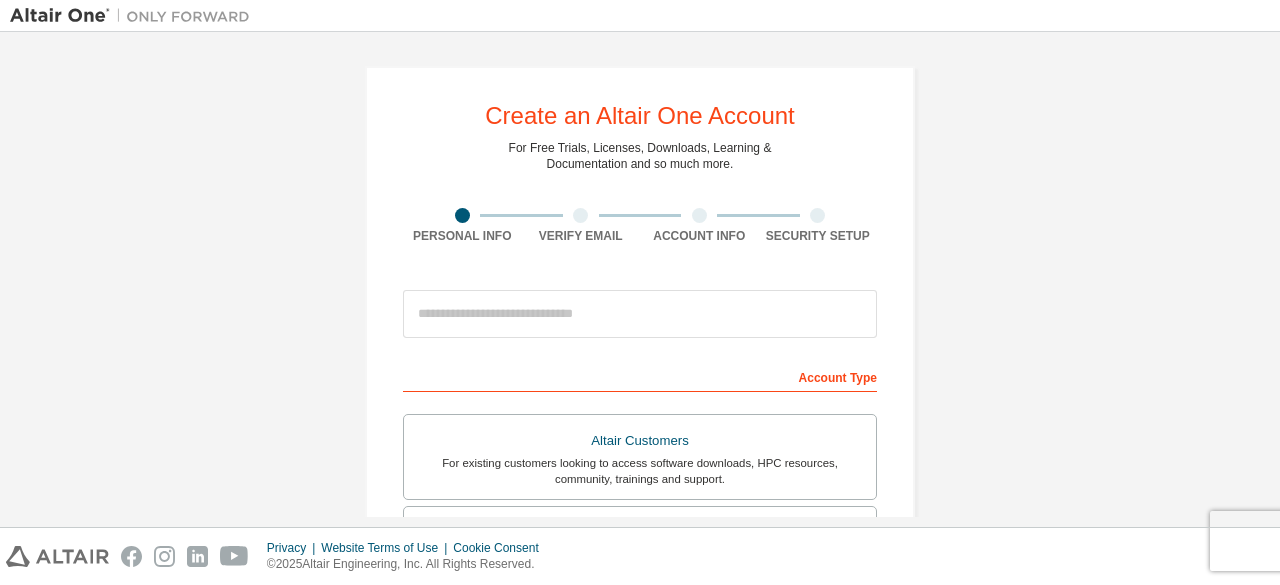 scroll, scrollTop: 0, scrollLeft: 0, axis: both 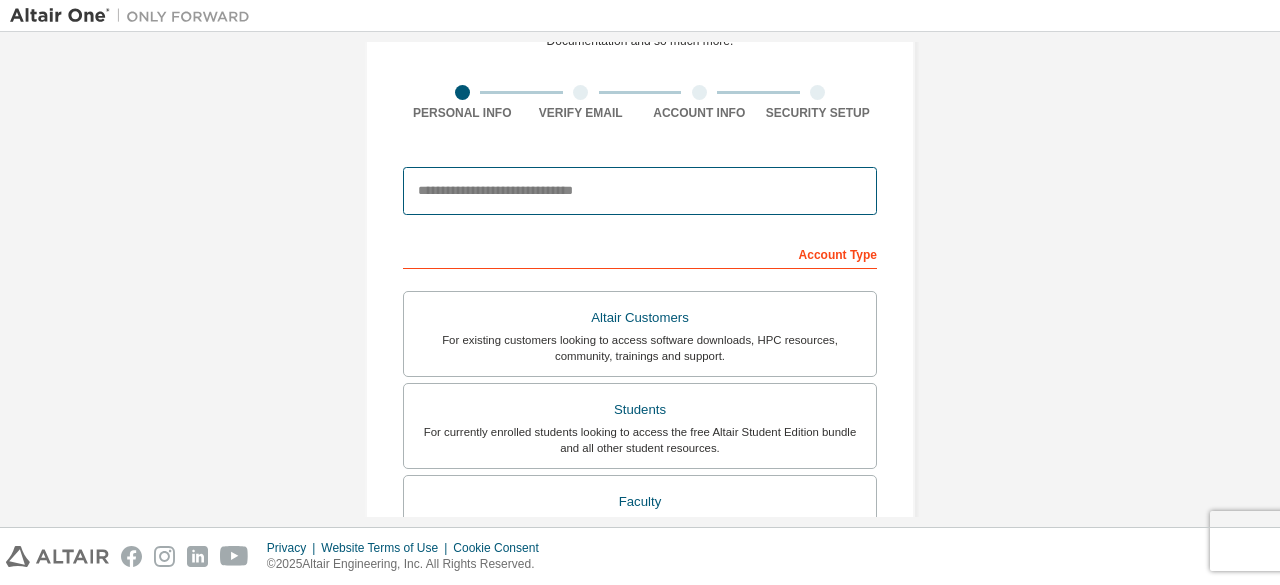 click at bounding box center (640, 191) 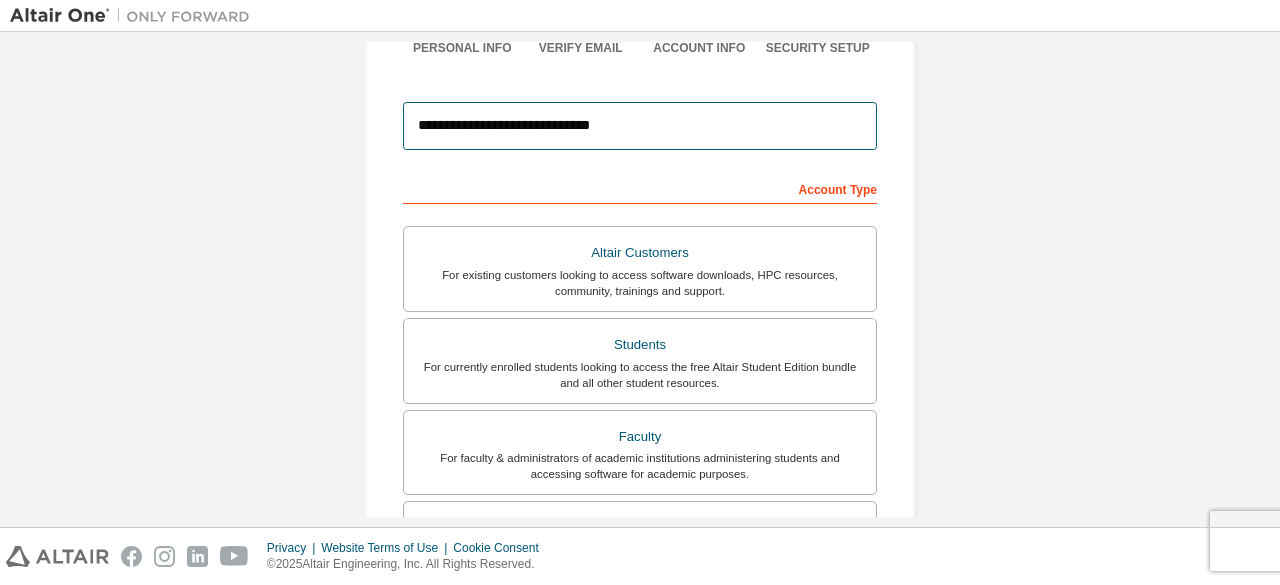 scroll, scrollTop: 363, scrollLeft: 0, axis: vertical 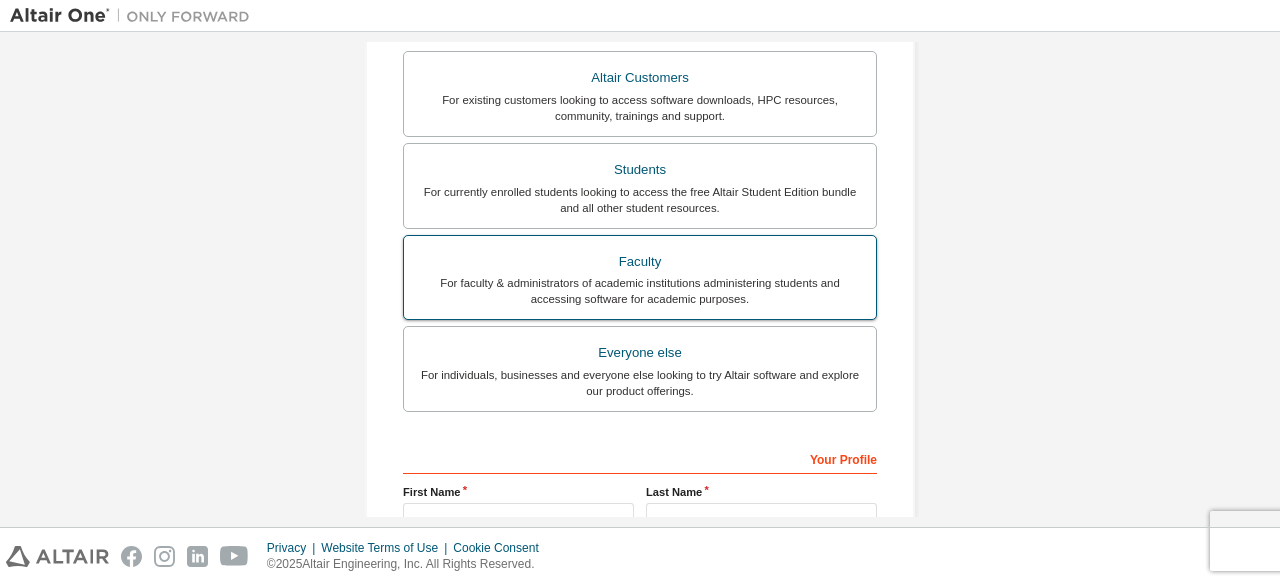type on "**********" 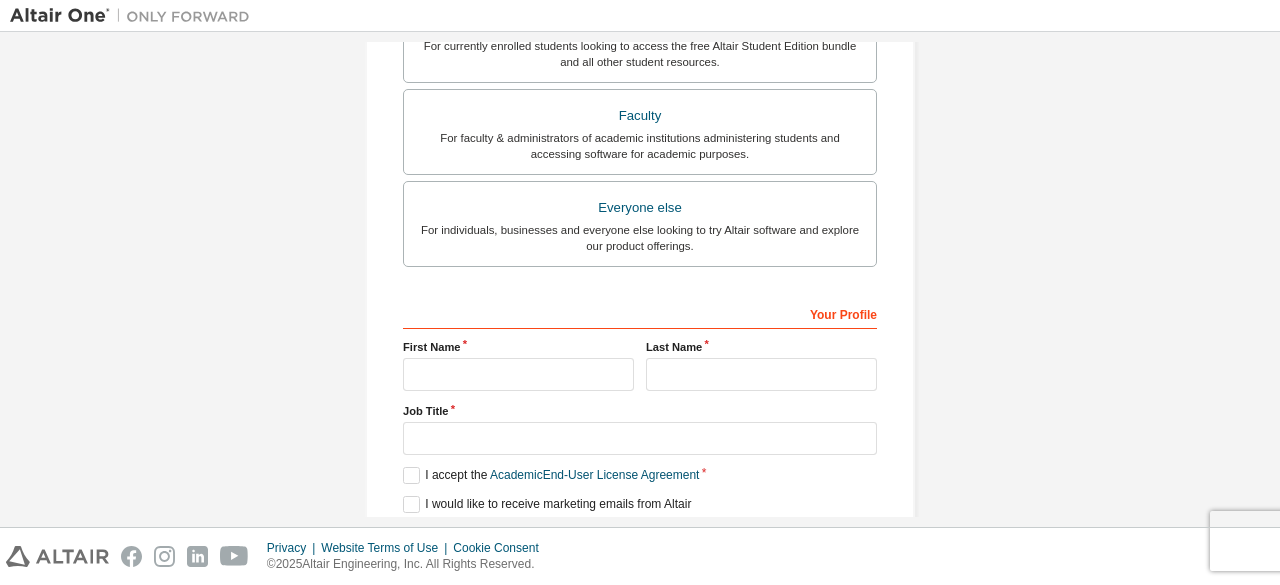 scroll, scrollTop: 630, scrollLeft: 0, axis: vertical 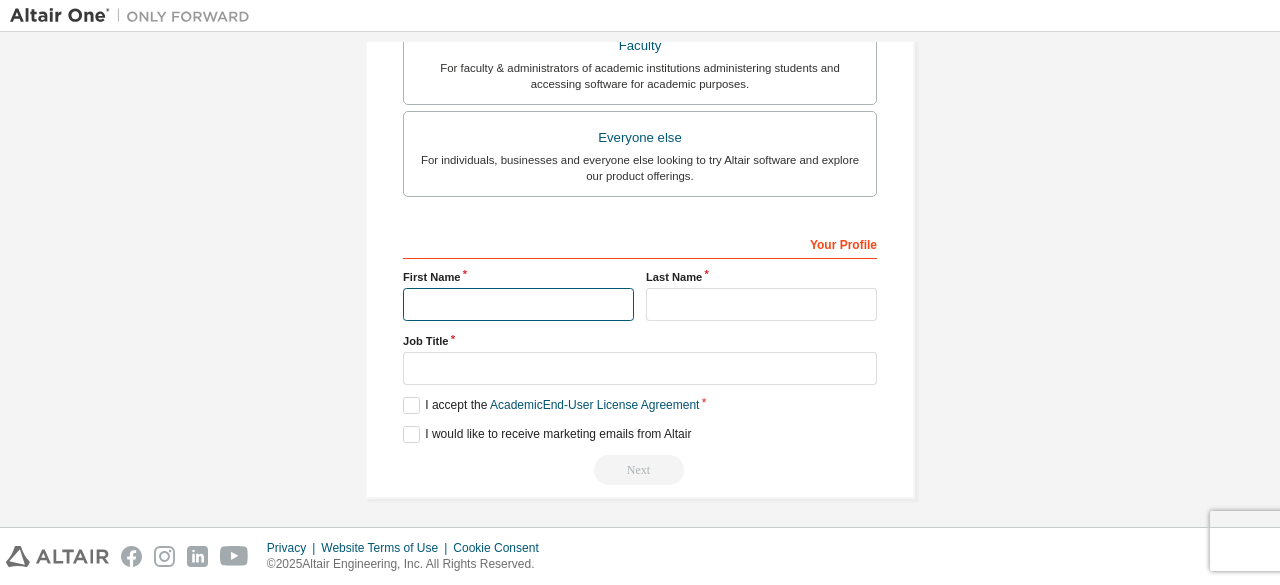 click at bounding box center [518, 304] 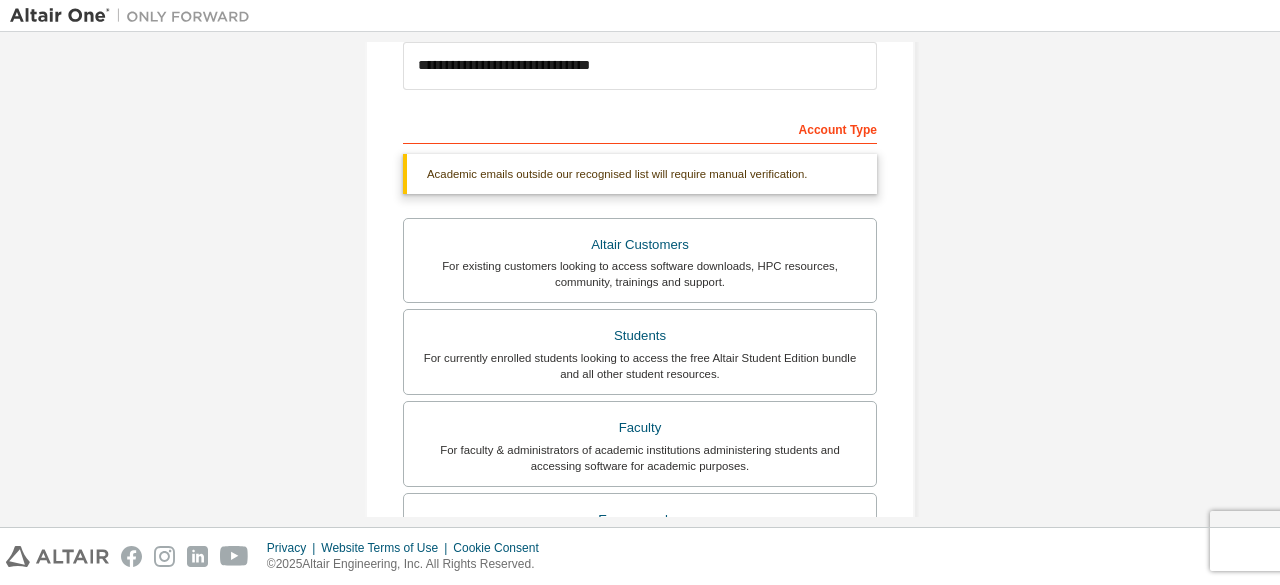 scroll, scrollTop: 247, scrollLeft: 0, axis: vertical 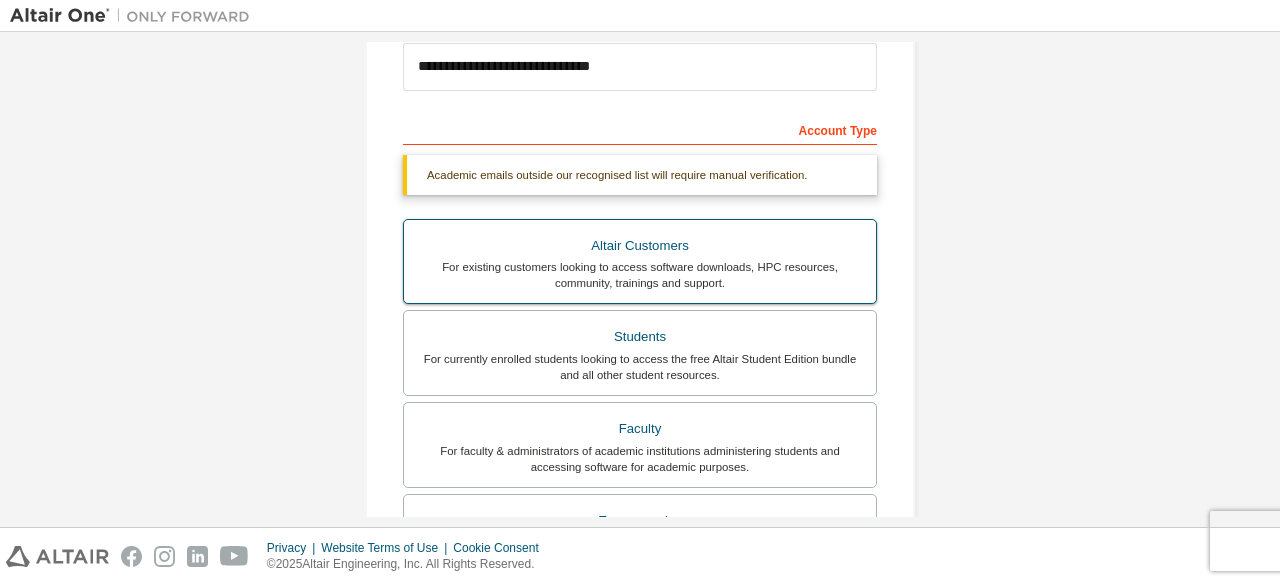 click on "Altair Customers" at bounding box center (640, 246) 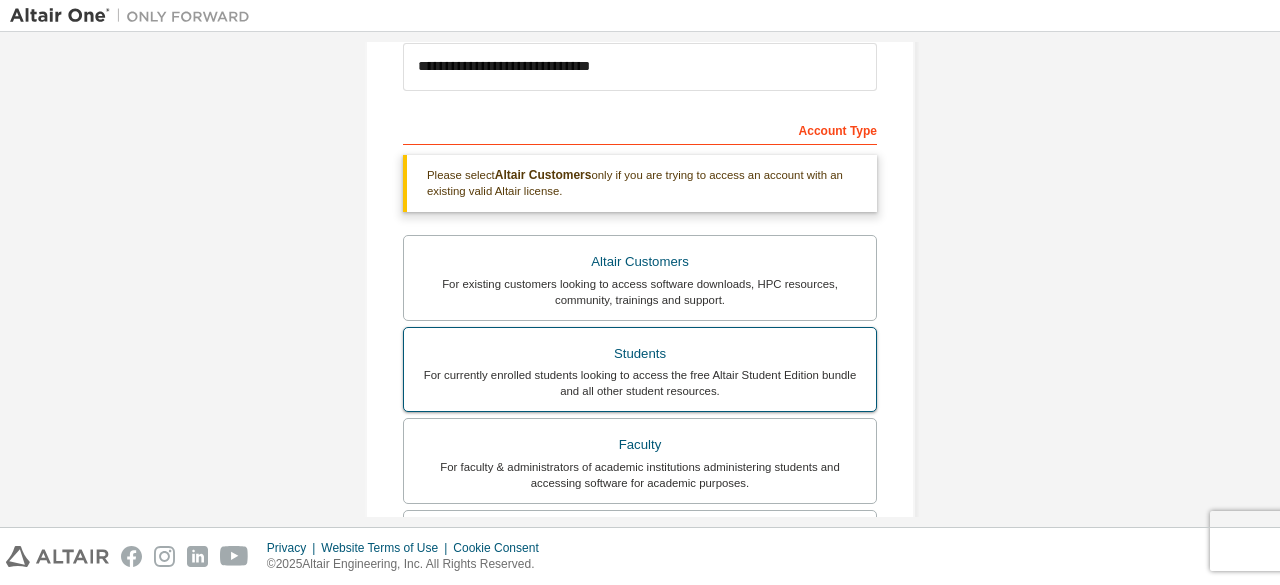 click on "Students For currently enrolled students looking to access the free Altair Student Edition bundle and all other student resources." at bounding box center [640, 370] 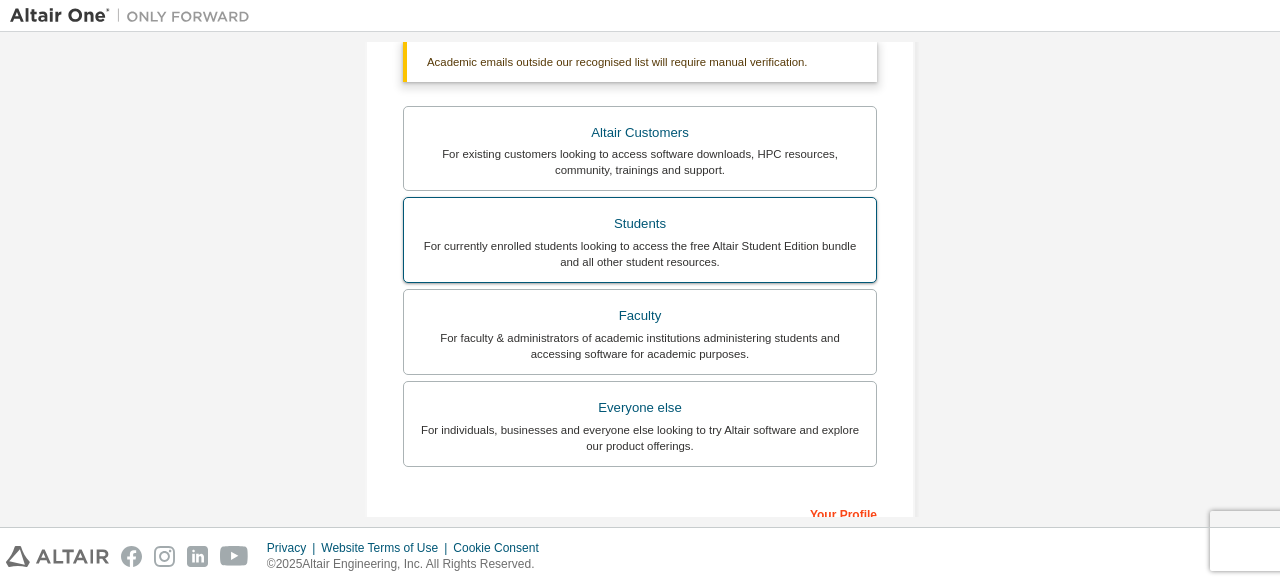 scroll, scrollTop: 361, scrollLeft: 0, axis: vertical 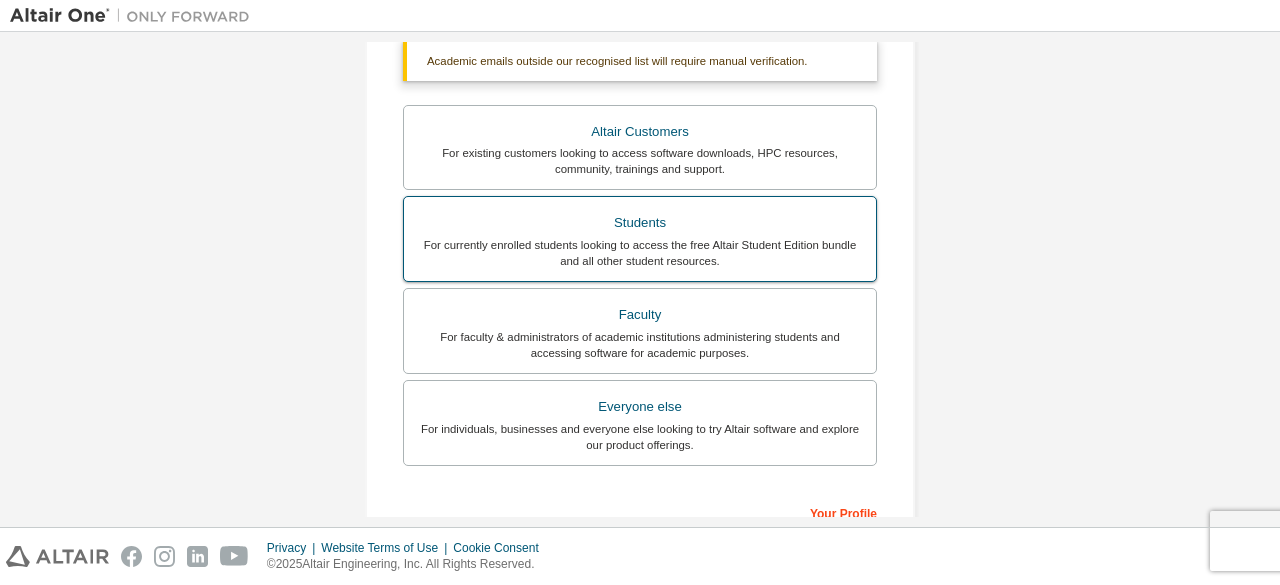 click on "For faculty & administrators of academic institutions administering students and accessing software for academic purposes." at bounding box center (640, 345) 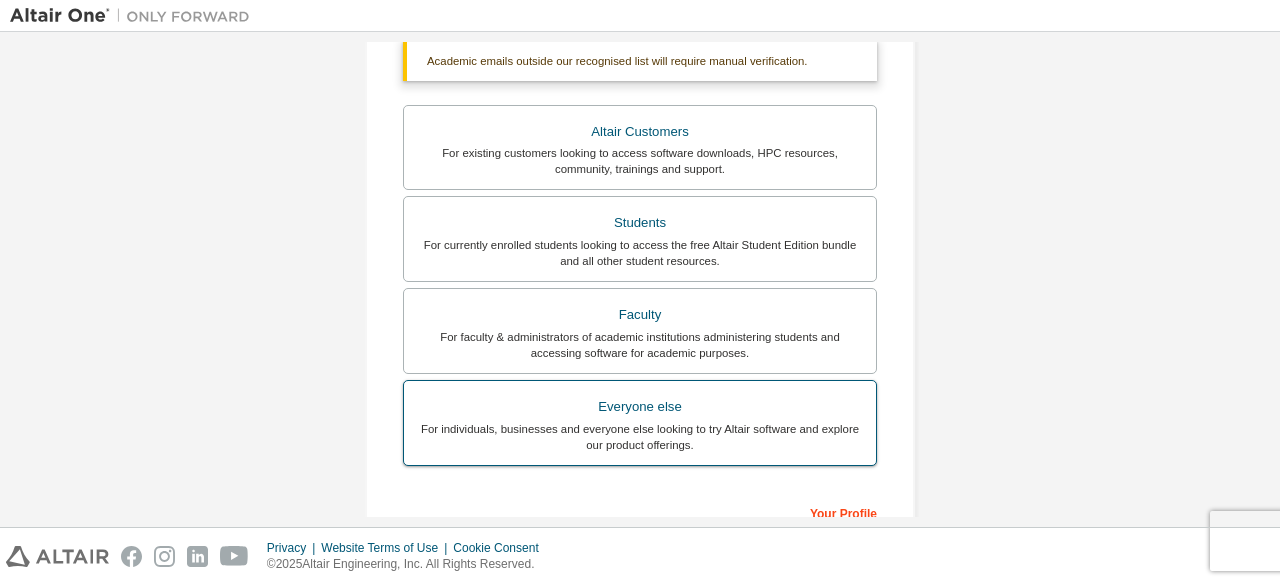 click on "Everyone else" at bounding box center [640, 407] 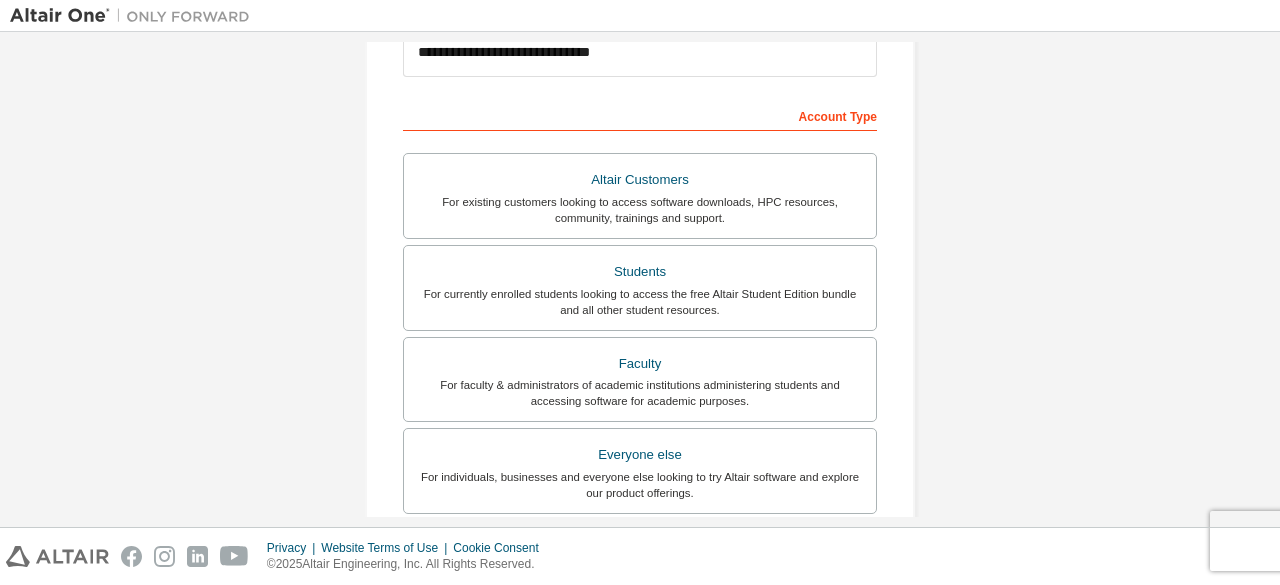 scroll, scrollTop: 265, scrollLeft: 0, axis: vertical 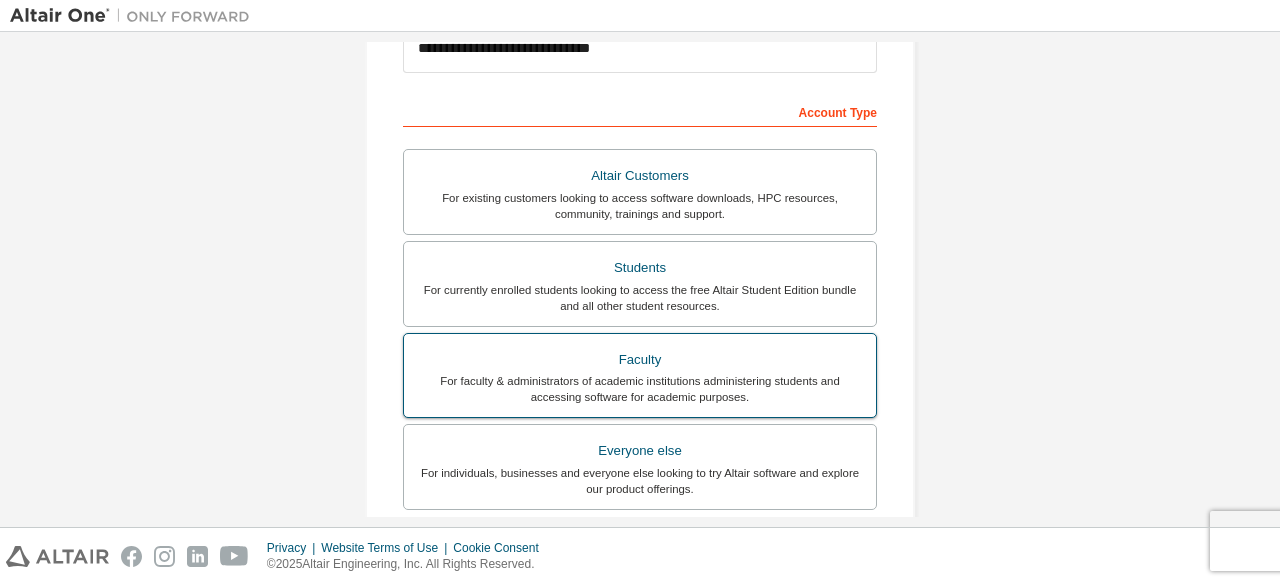 click on "Faculty" at bounding box center [640, 360] 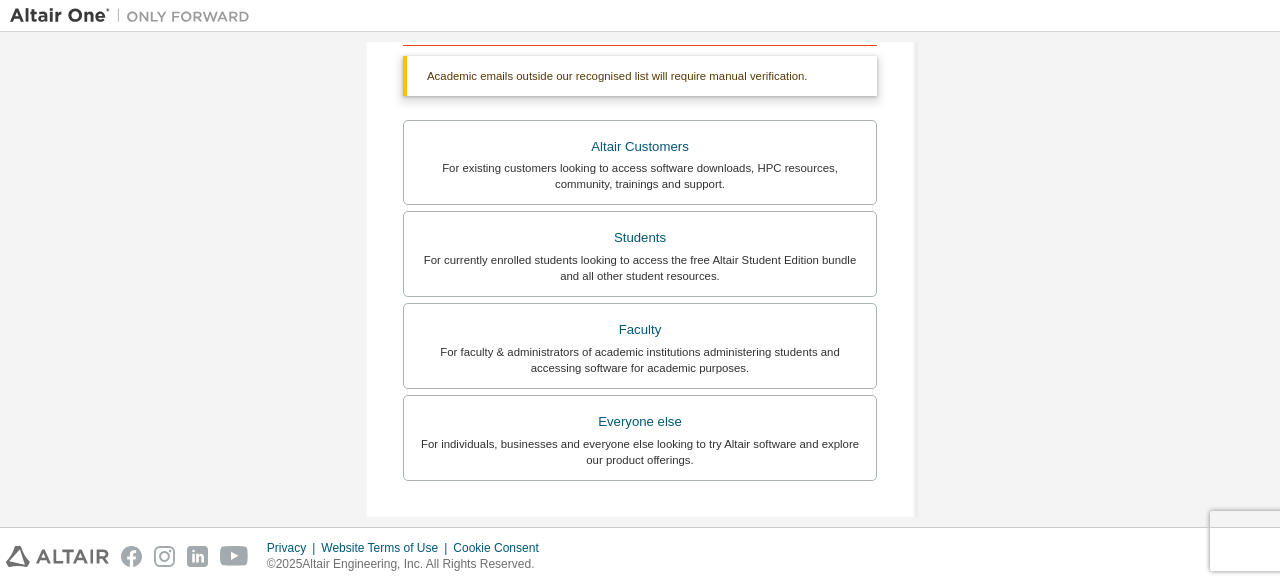 scroll, scrollTop: 347, scrollLeft: 0, axis: vertical 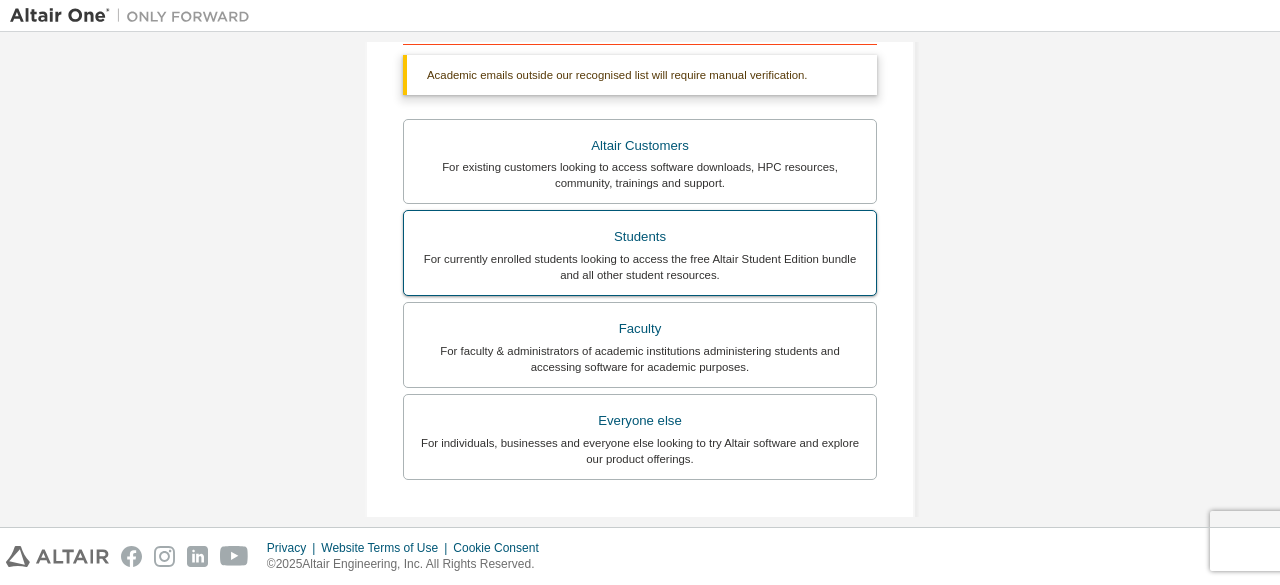 click on "For currently enrolled students looking to access the free Altair Student Edition bundle and all other student resources." at bounding box center (640, 267) 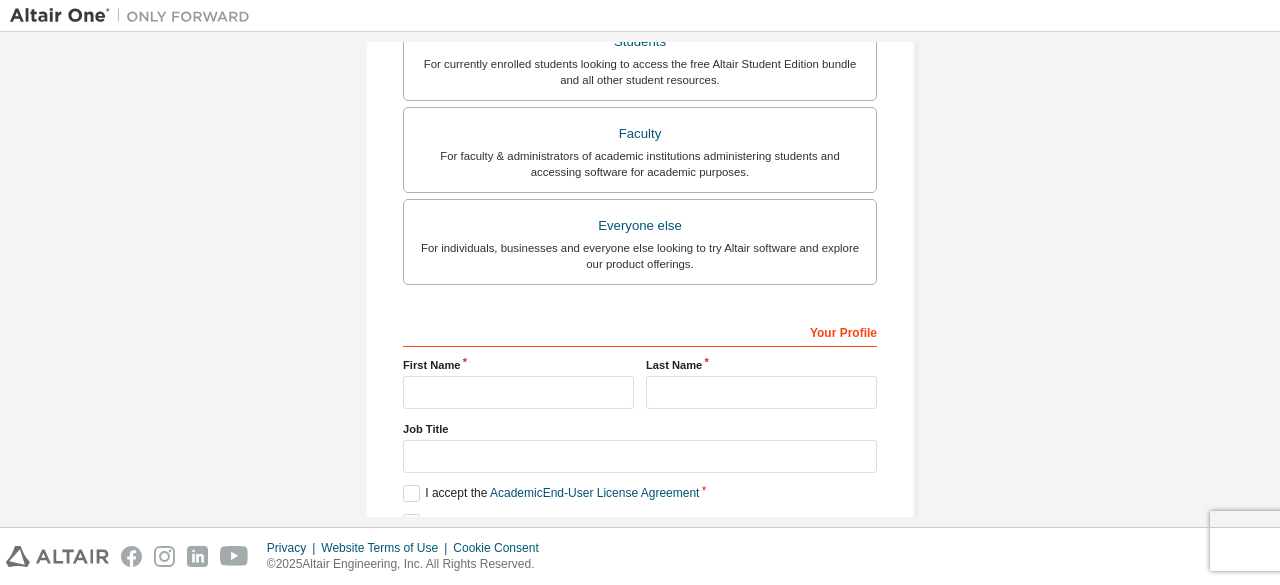scroll, scrollTop: 571, scrollLeft: 0, axis: vertical 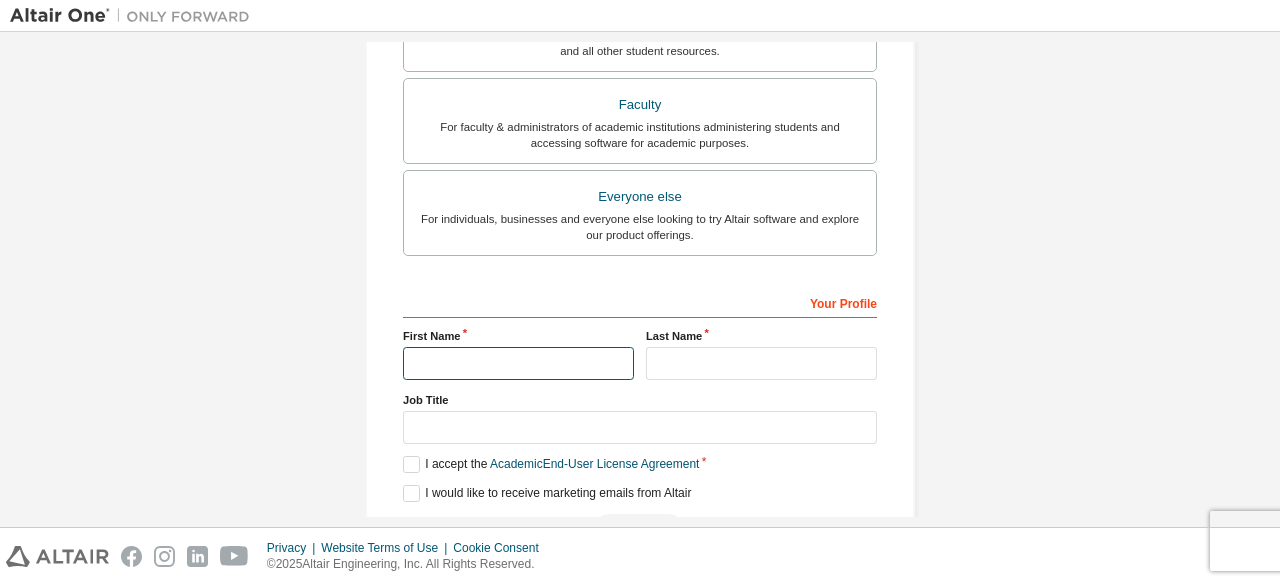 click at bounding box center [518, 363] 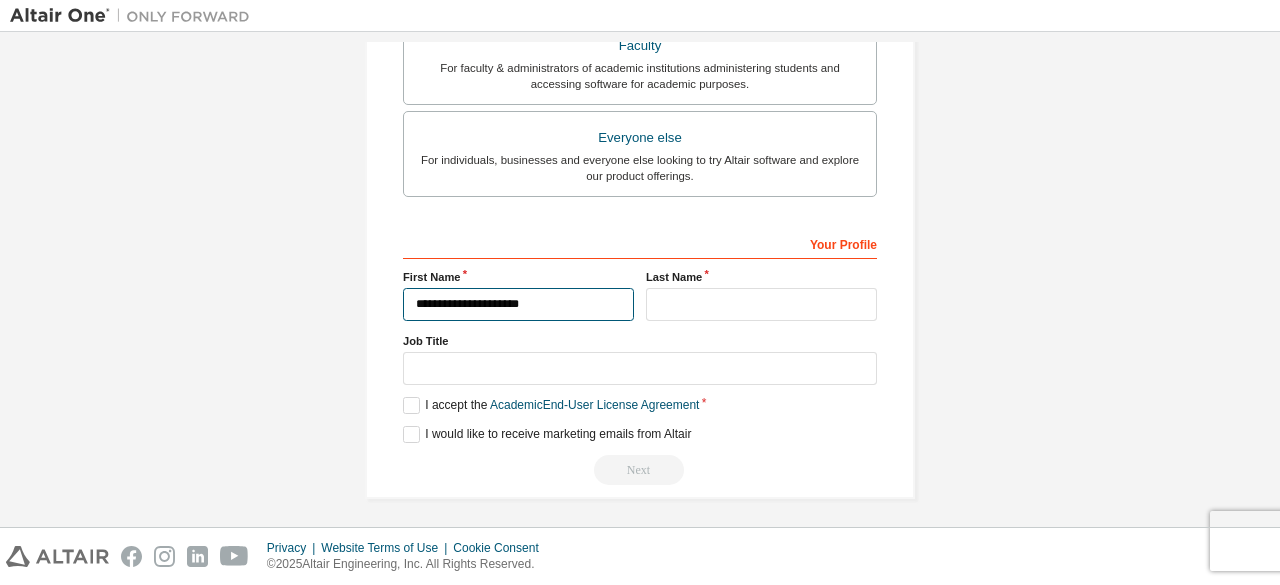 type on "**********" 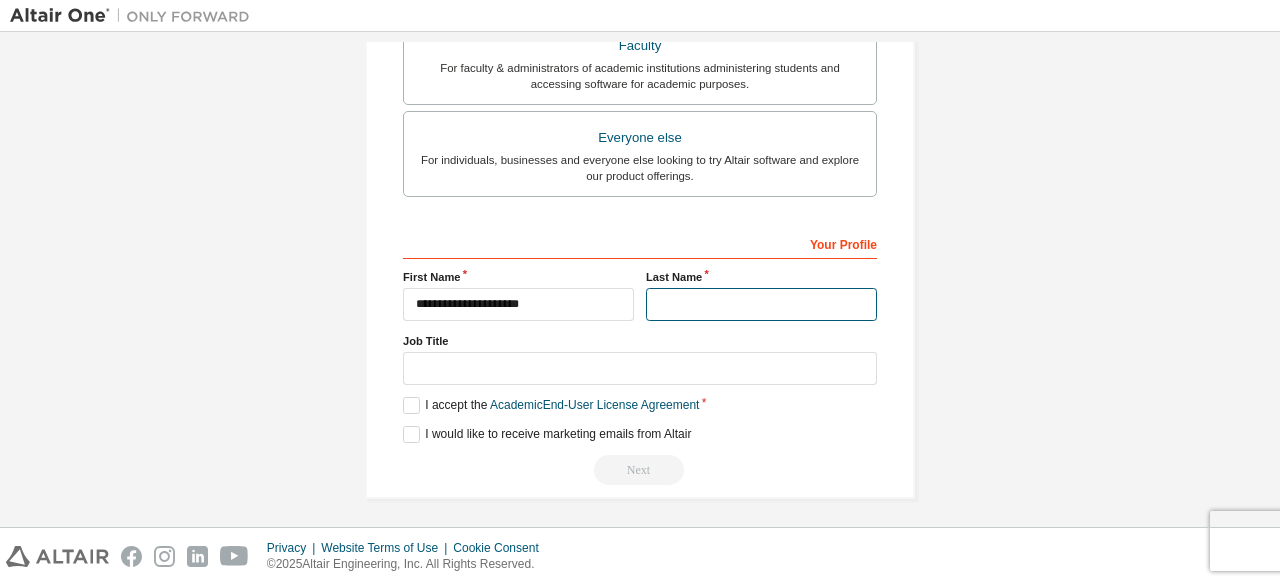 click at bounding box center (761, 304) 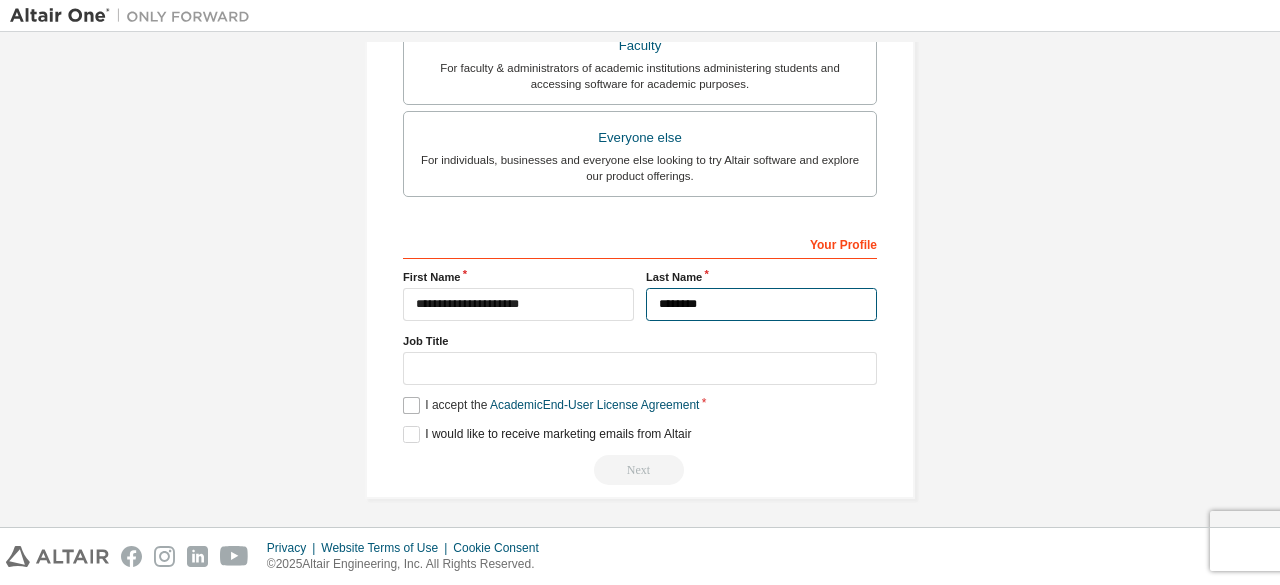 type on "********" 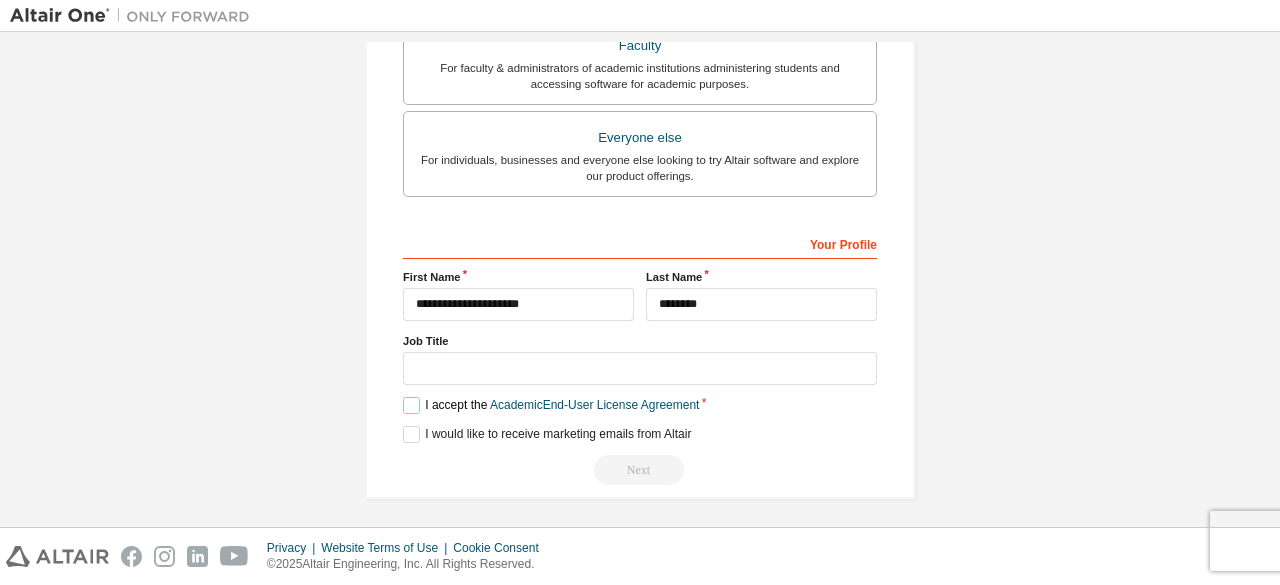 click on "I accept the   Academic   End-User License Agreement" at bounding box center (551, 405) 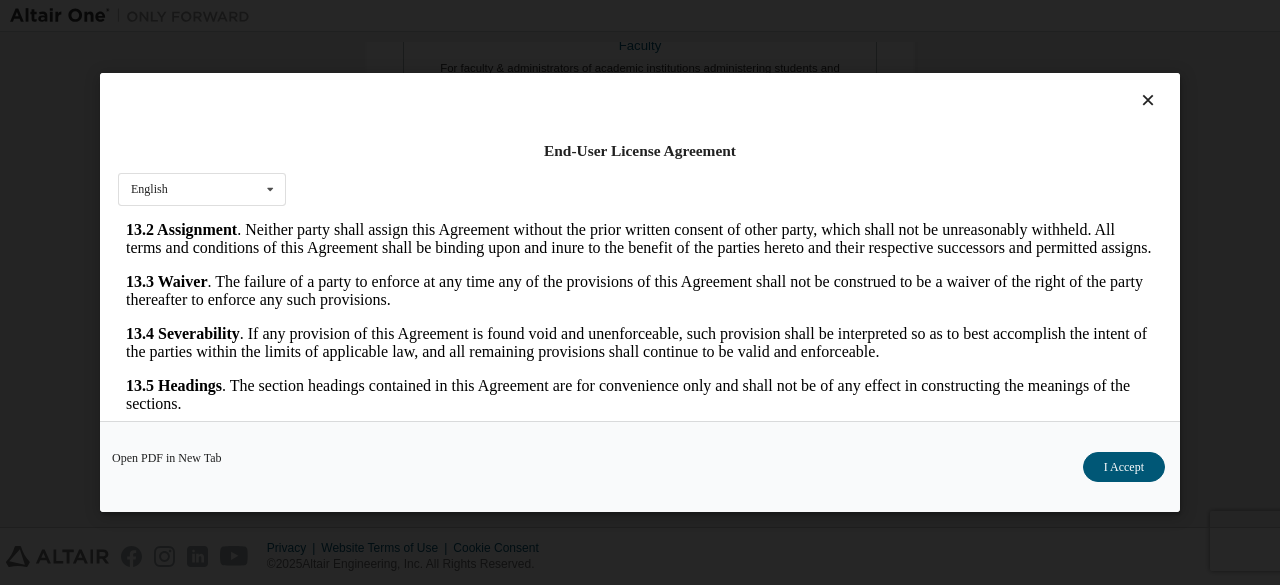 scroll, scrollTop: 3342, scrollLeft: 0, axis: vertical 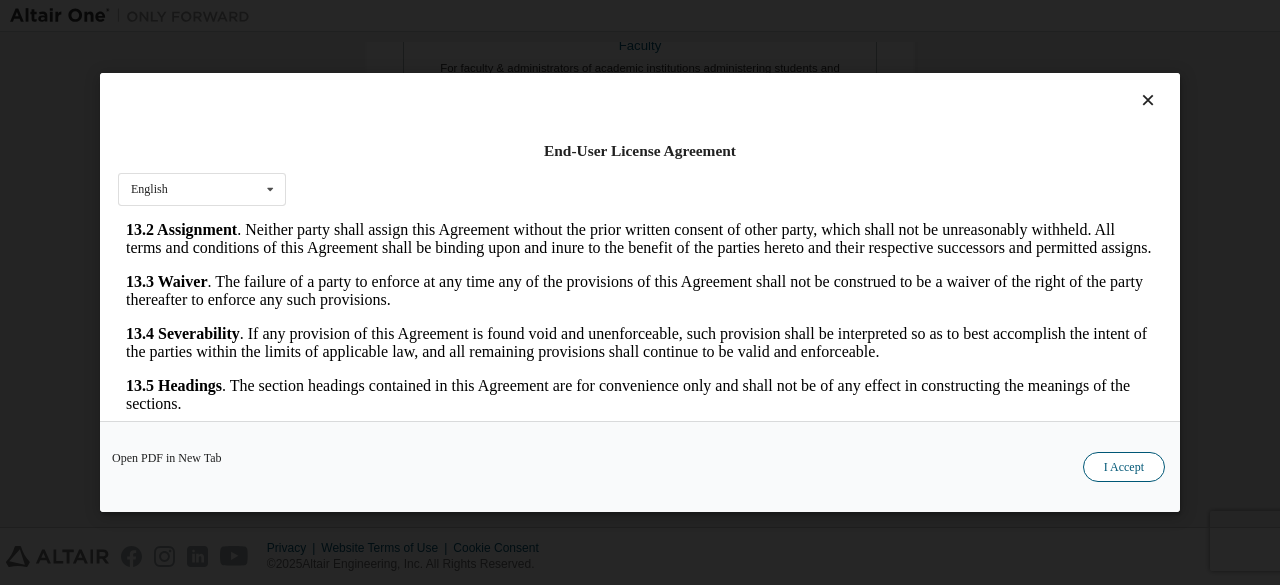 click on "I Accept" at bounding box center (1124, 467) 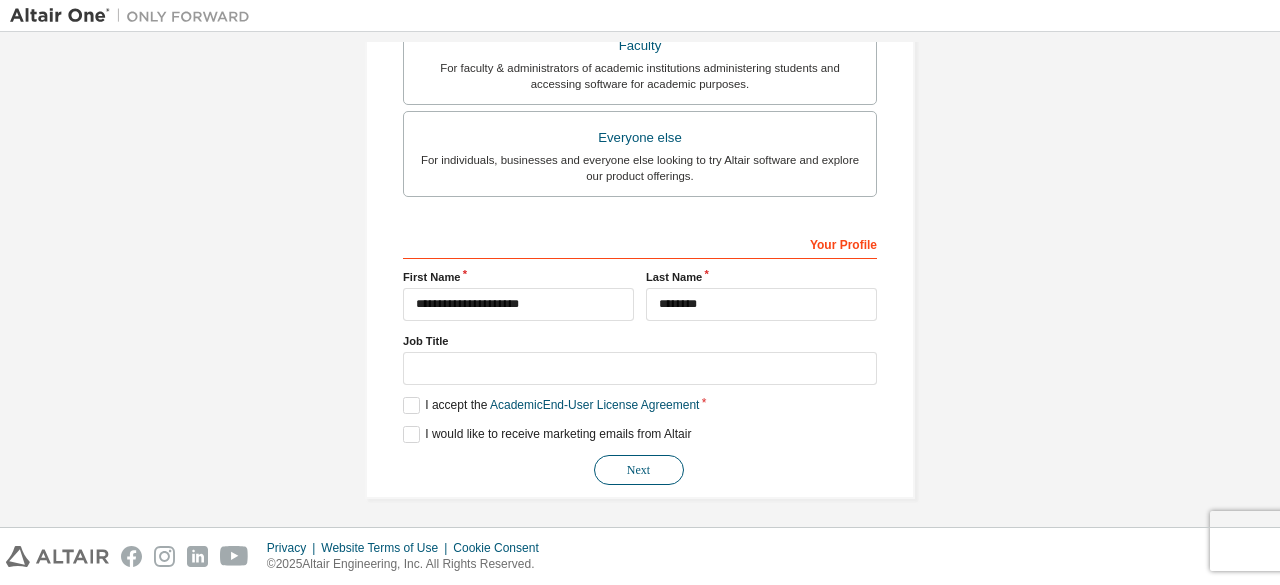 click on "Next" at bounding box center [639, 470] 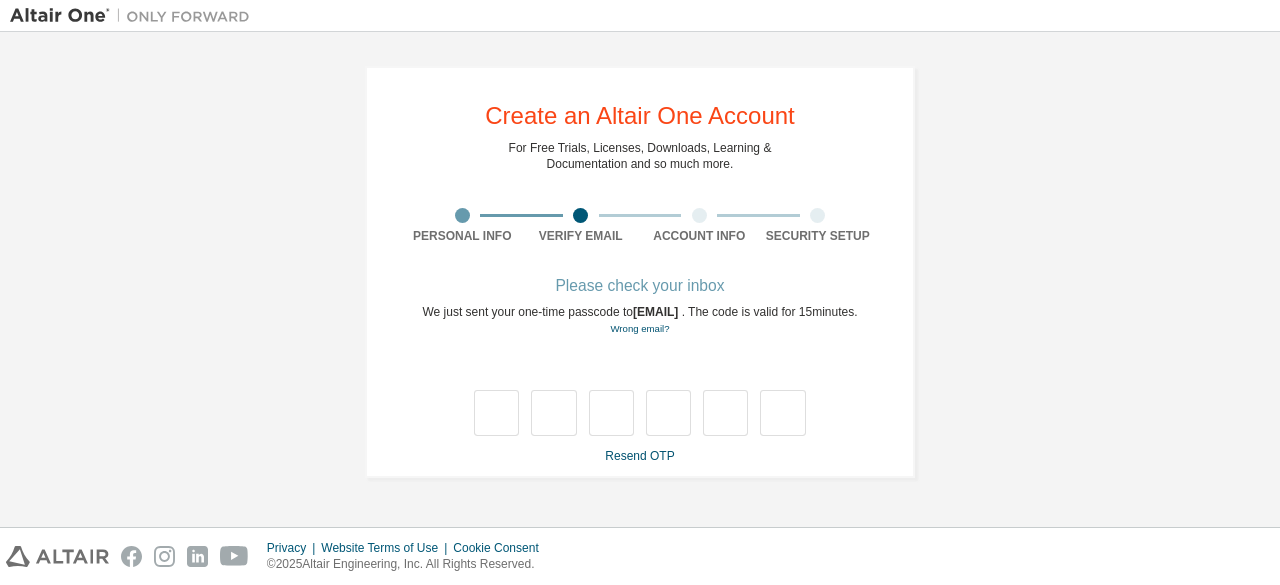 scroll, scrollTop: 0, scrollLeft: 0, axis: both 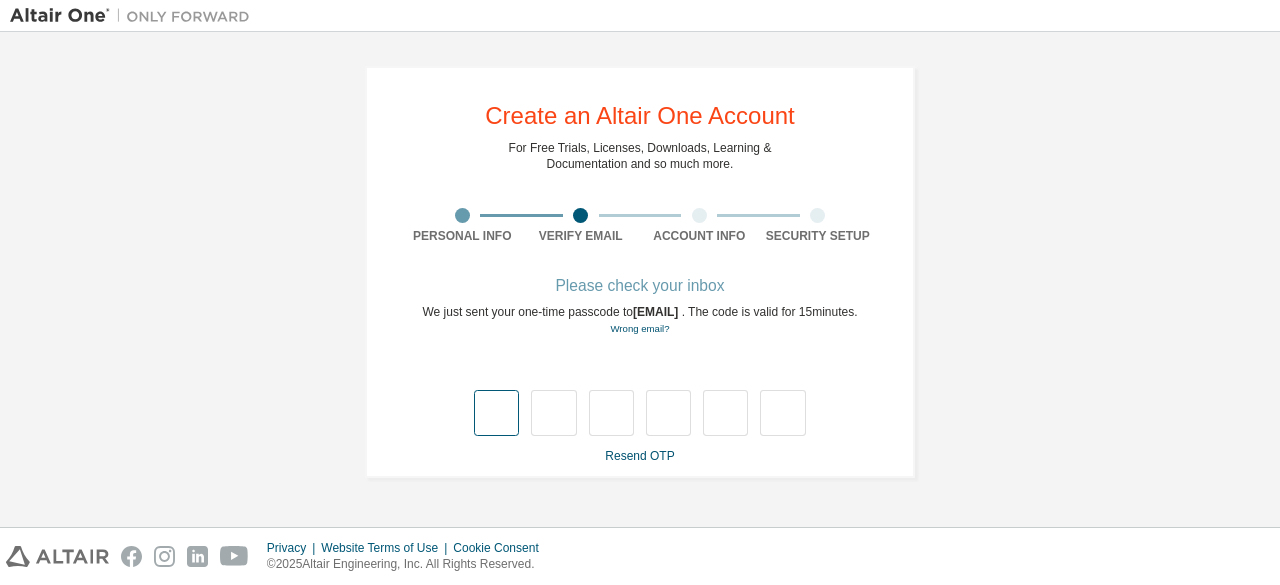 click at bounding box center (496, 413) 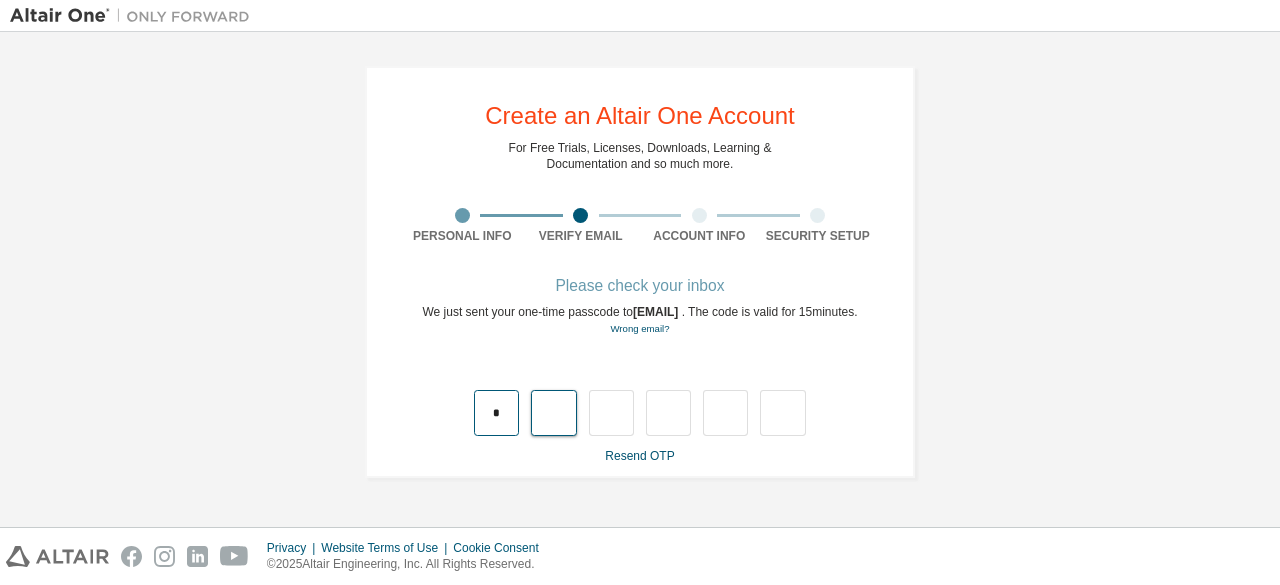 type on "*" 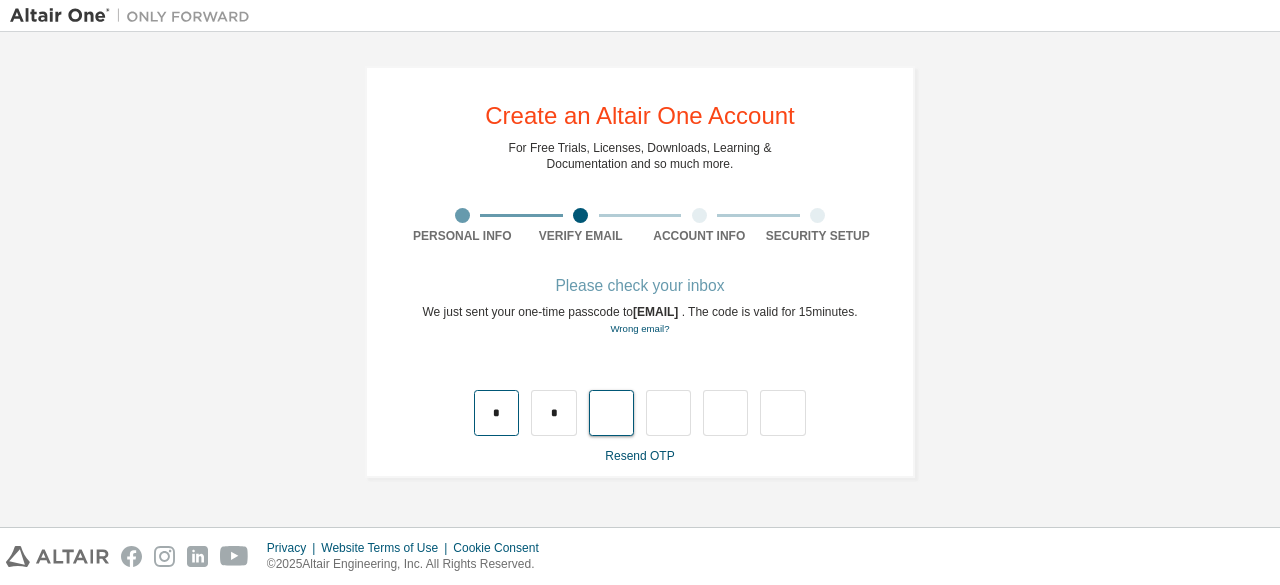 type on "*" 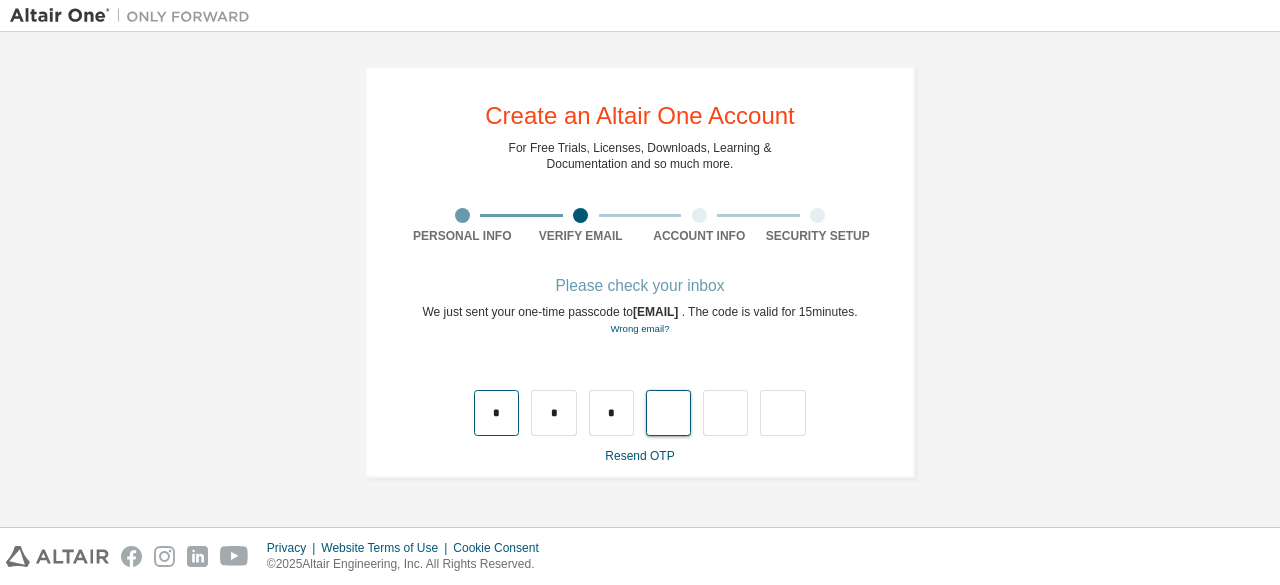 type on "*" 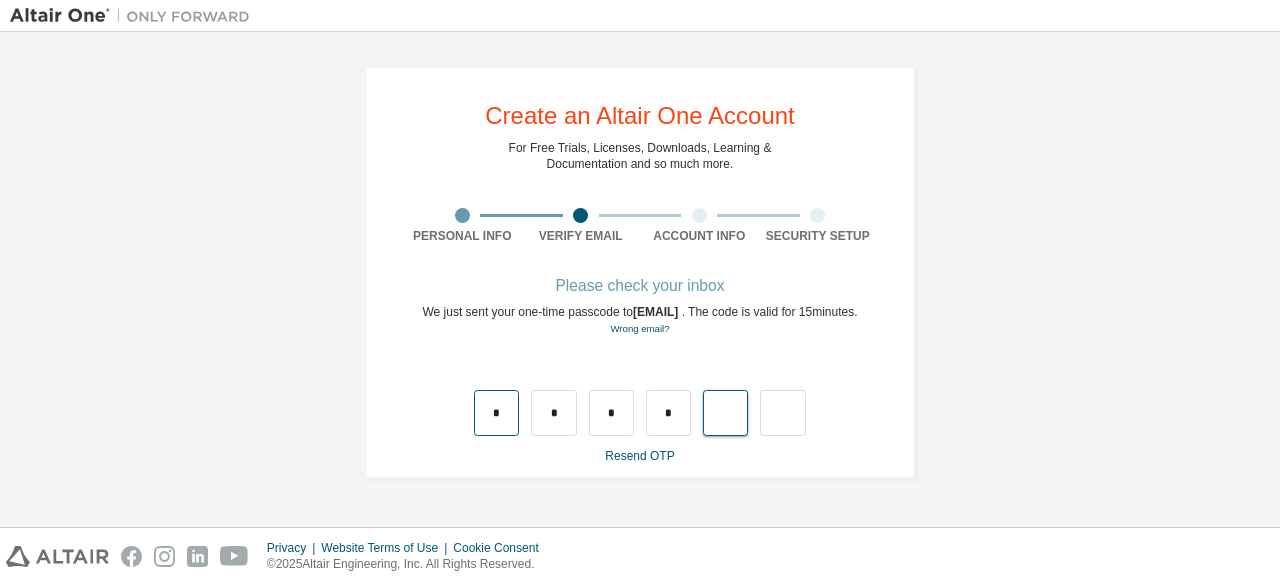 type on "*" 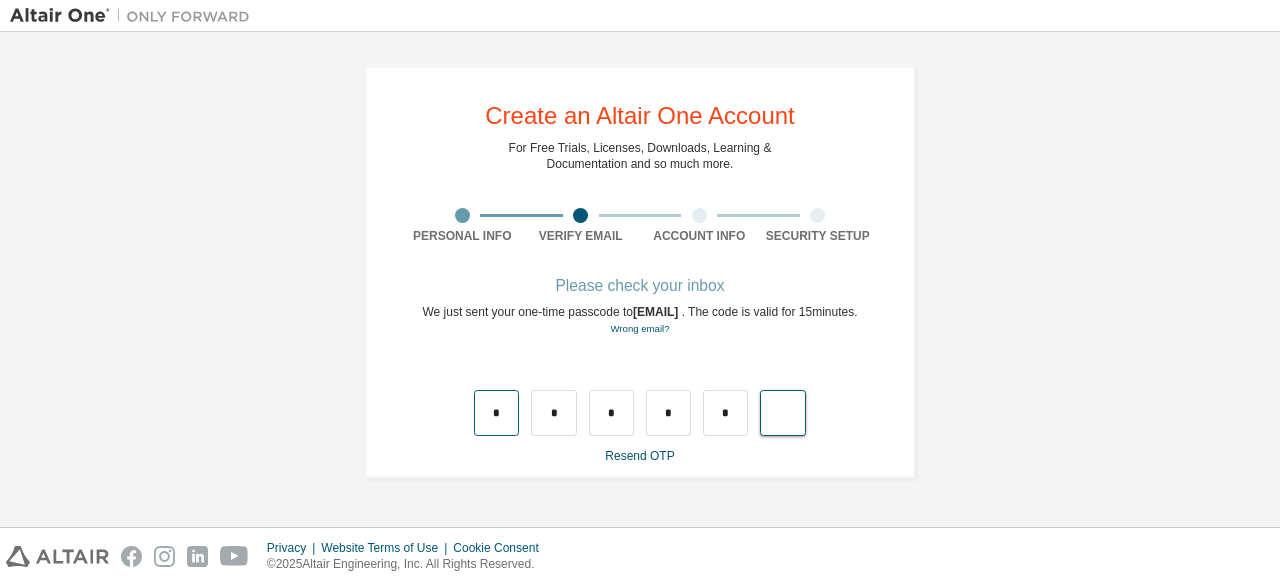 type on "*" 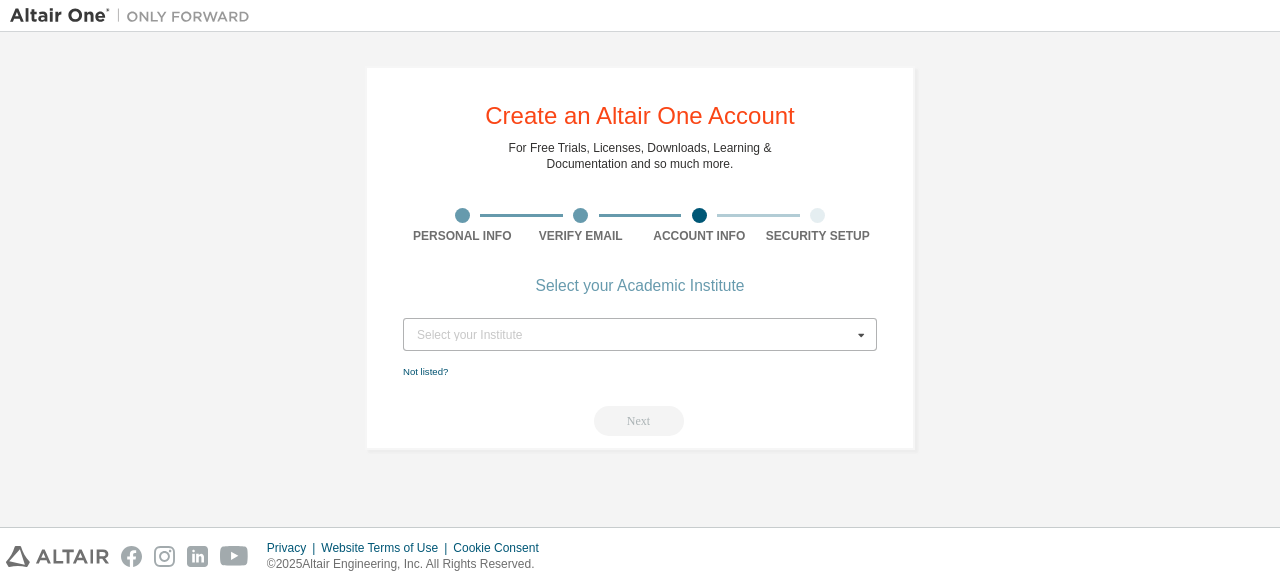 click on "Select your Institute" at bounding box center (634, 335) 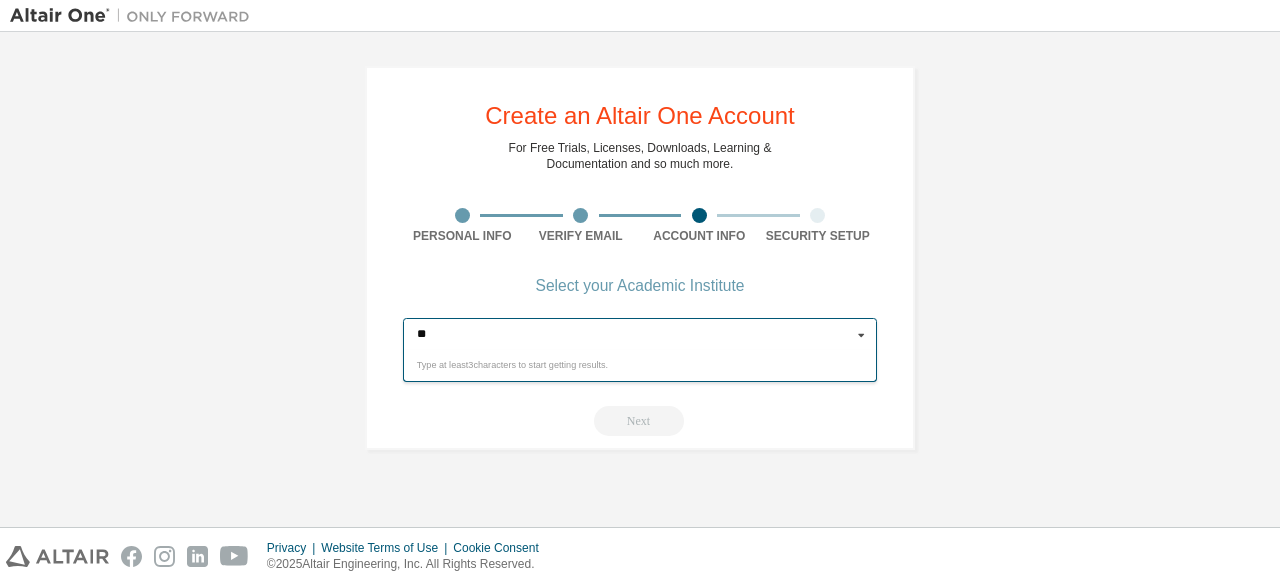 type on "*" 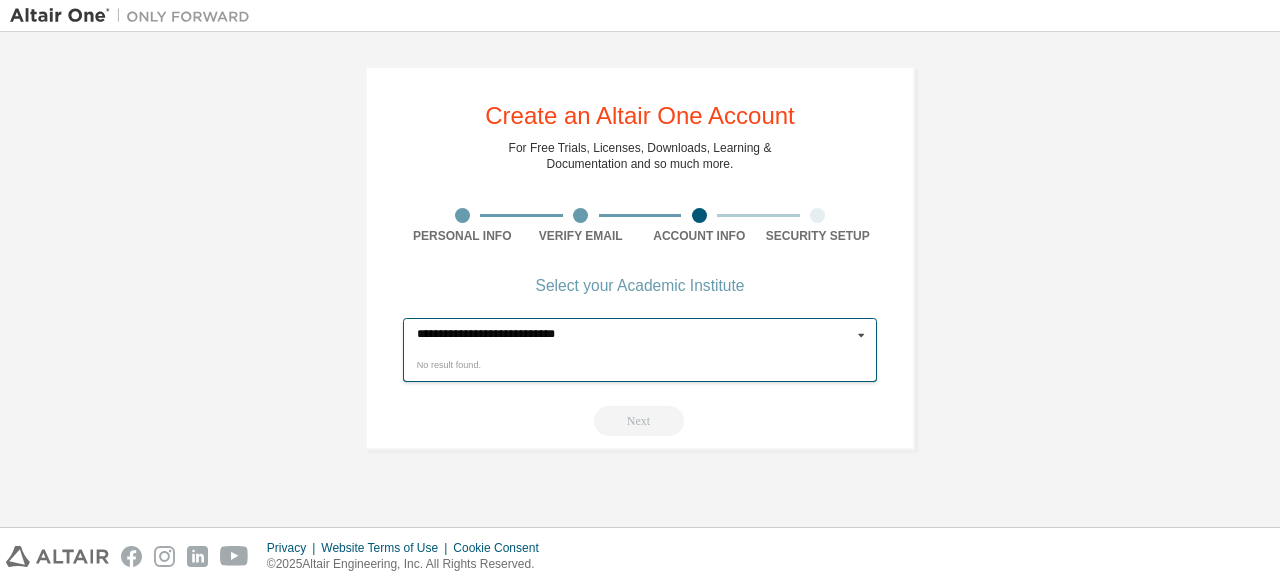 type on "**********" 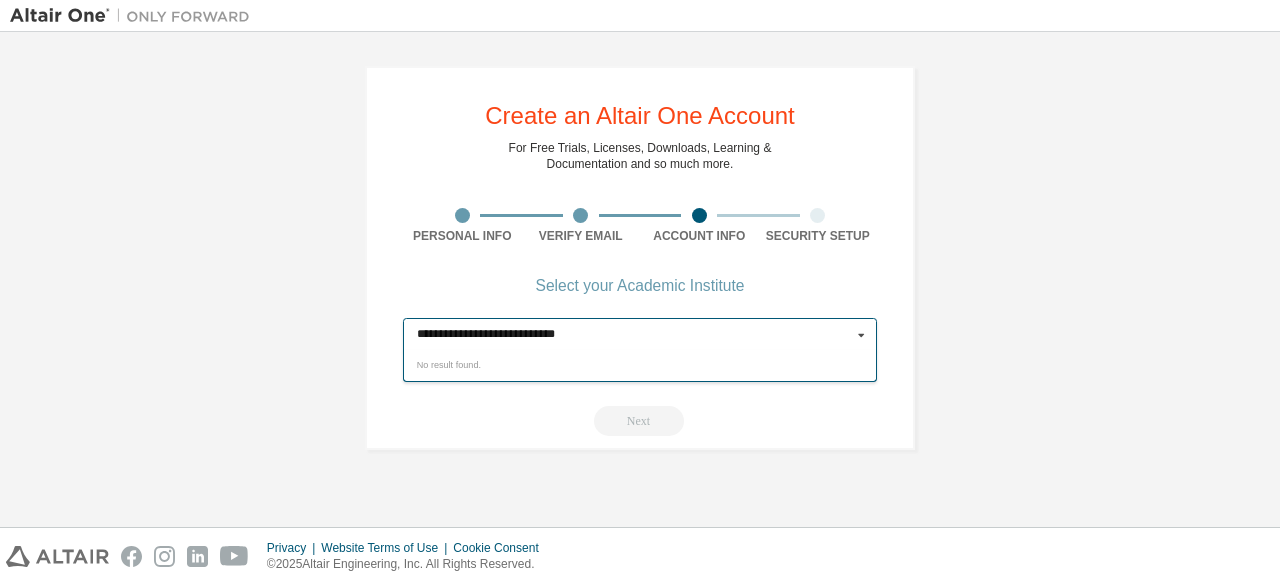 type 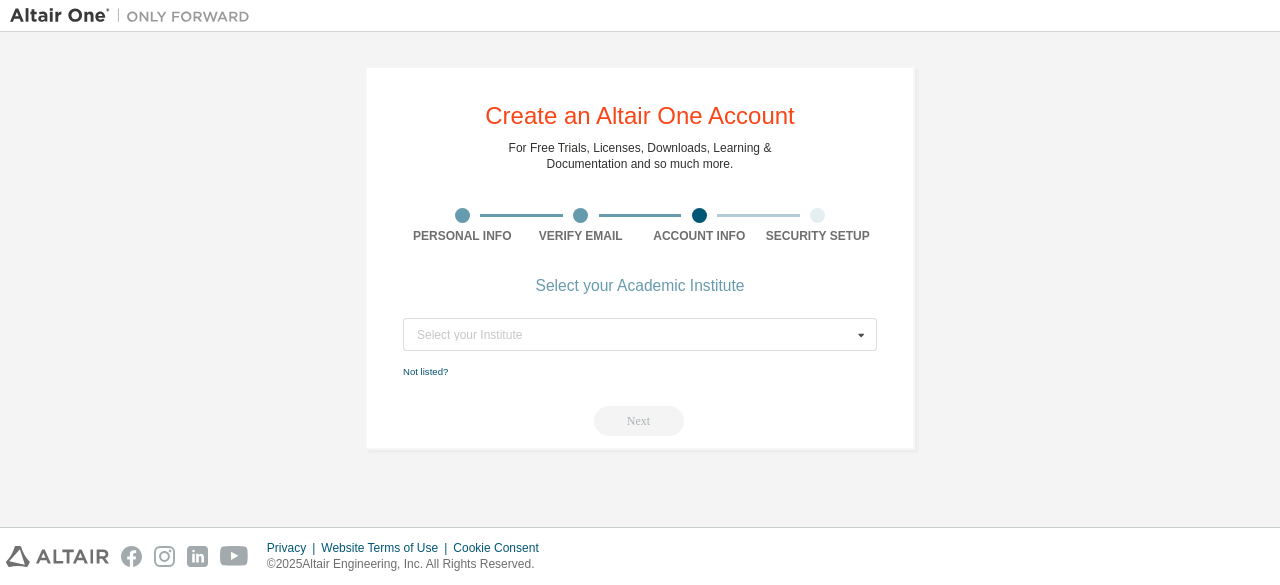 click on "Select your Institute Universiti Teknikal Melaka Universiti Malaysia Perlis Universiti Teknologi Malaysia Universiti Malaysia Terengganu Universiti Teknologi Petronas Universiti Kaula Lumpur Universiti Teknologi MARA Universiti Tun Hussein Onn Malaysia Universiti Tunku Abdul Rahman Universiti Kebangsaan Malaysia Universiti Malaysia Pahang Al-Sultan Abdullah Universiti Tenaga Nasional {ST_74708} Universiti Sains Malaysia Universiti Pertahnanan Nasional Malaysia Universiti Putra Malaysia Universiti Malaysia Sabah UNIVERSITI PENDIDIKAN SULTAN IDRIS Universiti Islam Sultan Sharif Ali Universiti Utara Malaysia Universiti Malaysia Sarawak Universiti Malaya-Wales Not listed? Next" at bounding box center (640, 377) 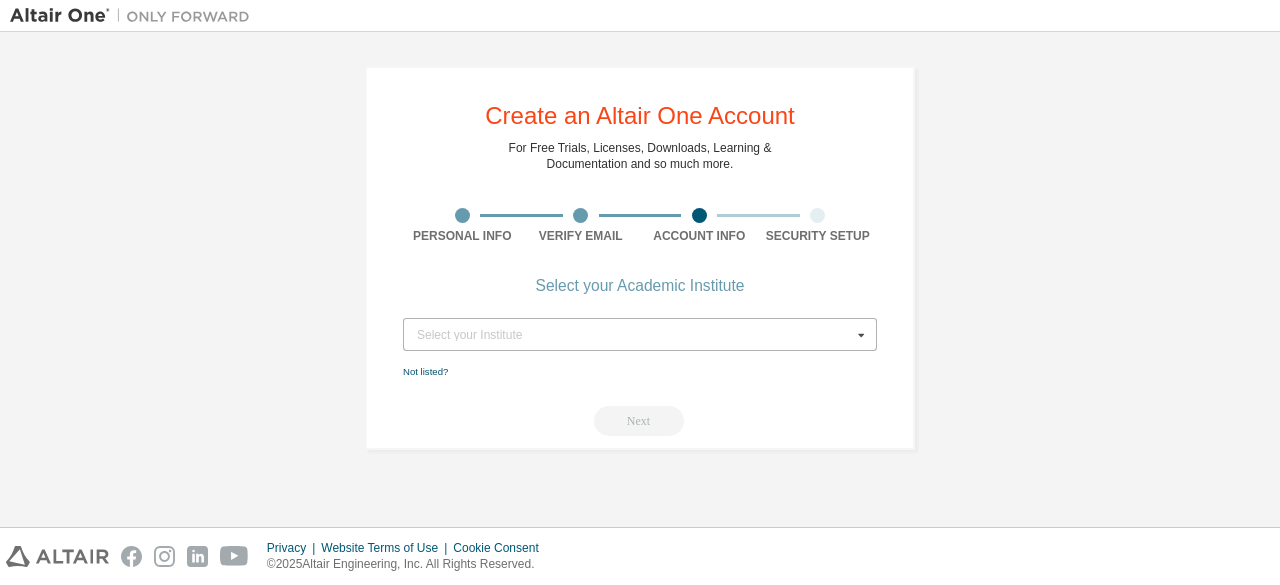 click on "Select your Institute" at bounding box center (634, 335) 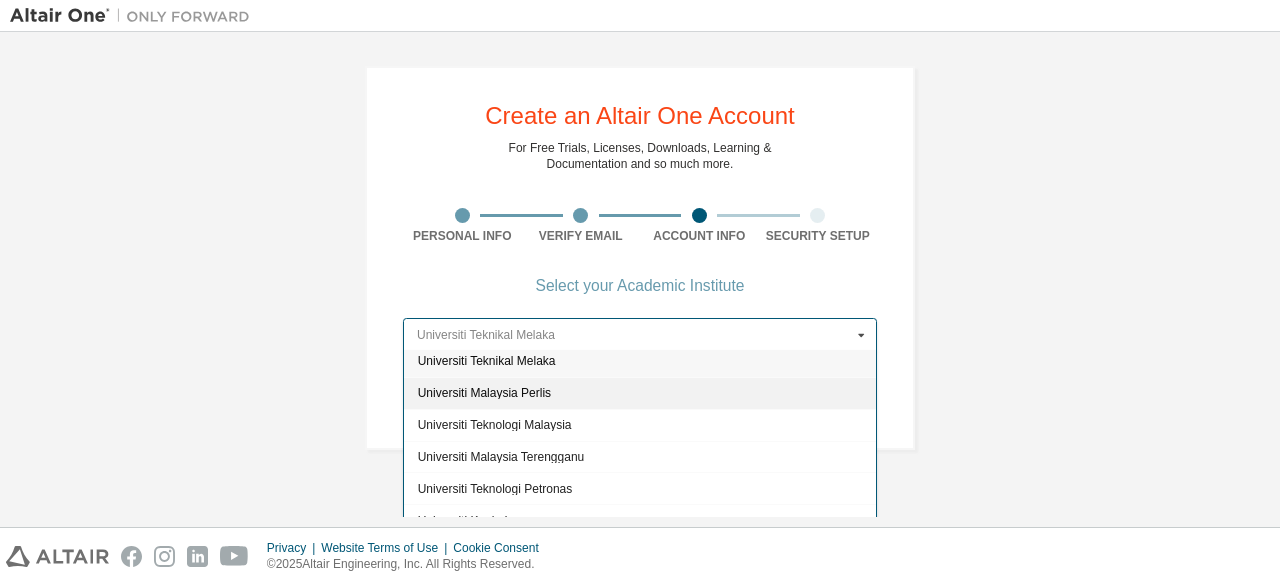 scroll, scrollTop: 0, scrollLeft: 0, axis: both 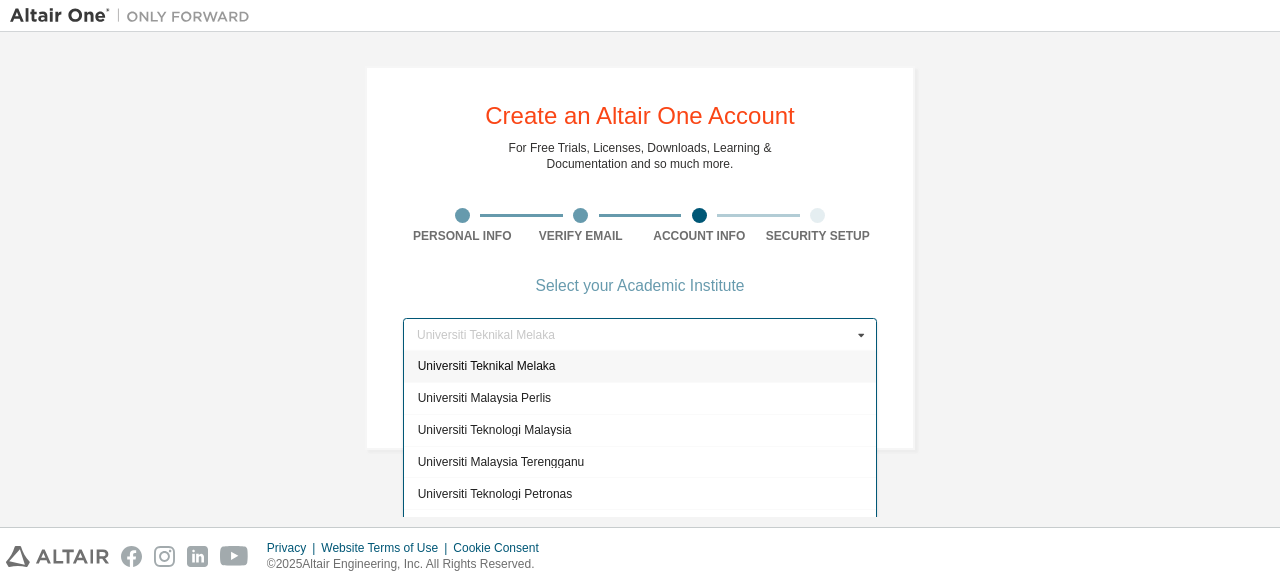click on "Create an Altair One Account For Free Trials, Licenses, Downloads, Learning & Documentation and so much more. Personal Info Verify Email Account Info Security Setup Select your Academic Institute Universiti Teknikal Melaka Universiti Teknikal Melaka Universiti Malaysia Perlis Universiti Teknologi Malaysia Universiti Malaysia Terengganu Universiti Teknologi Petronas Universiti Kaula Lumpur Universiti Teknologi MARA Universiti Tun Hussein Onn Malaysia Universiti Tunku Abdul Rahman Universiti Kebangsaan Malaysia Universiti Malaysia Pahang Al-Sultan Abdullah Universiti Tenaga Nasional {ST_74708} Universiti Sains Malaysia Universiti Pertahnanan Nasional Malaysia Universiti Putra Malaysia Universiti Malaysia Sabah UNIVERSITI PENDIDIKAN SULTAN IDRIS Universiti Islam Sultan Sharif Ali Universiti Utara Malaysia Universiti Malaysia Sarawak Universiti Malaya-Wales Not listed? Next" at bounding box center [640, 258] 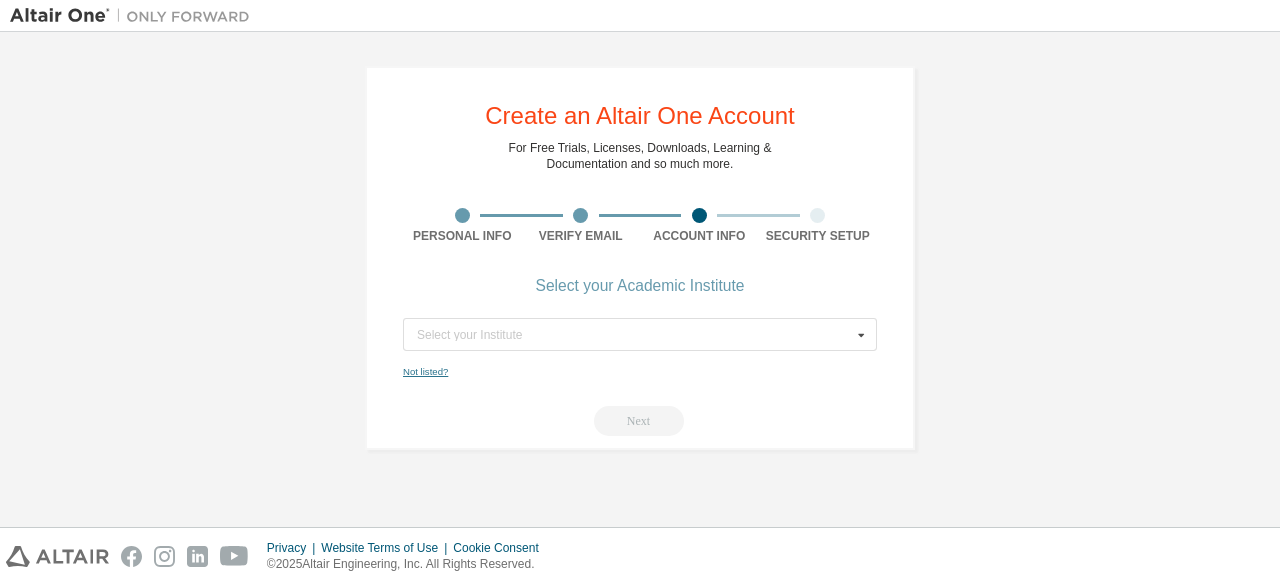 click on "Not listed?" at bounding box center (425, 371) 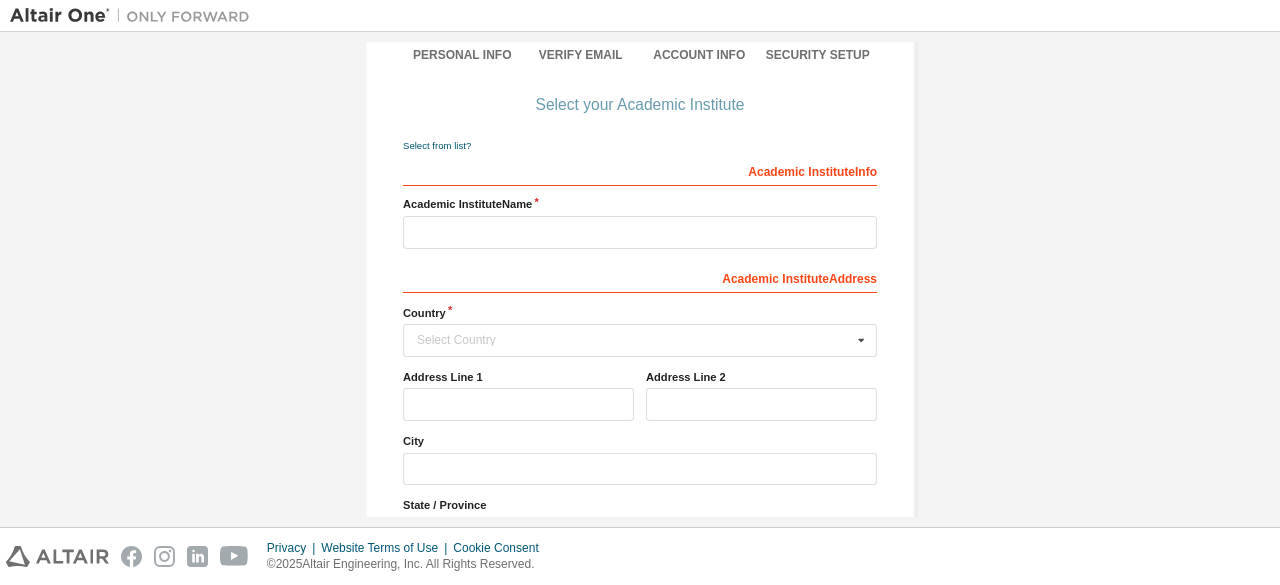 scroll, scrollTop: 207, scrollLeft: 0, axis: vertical 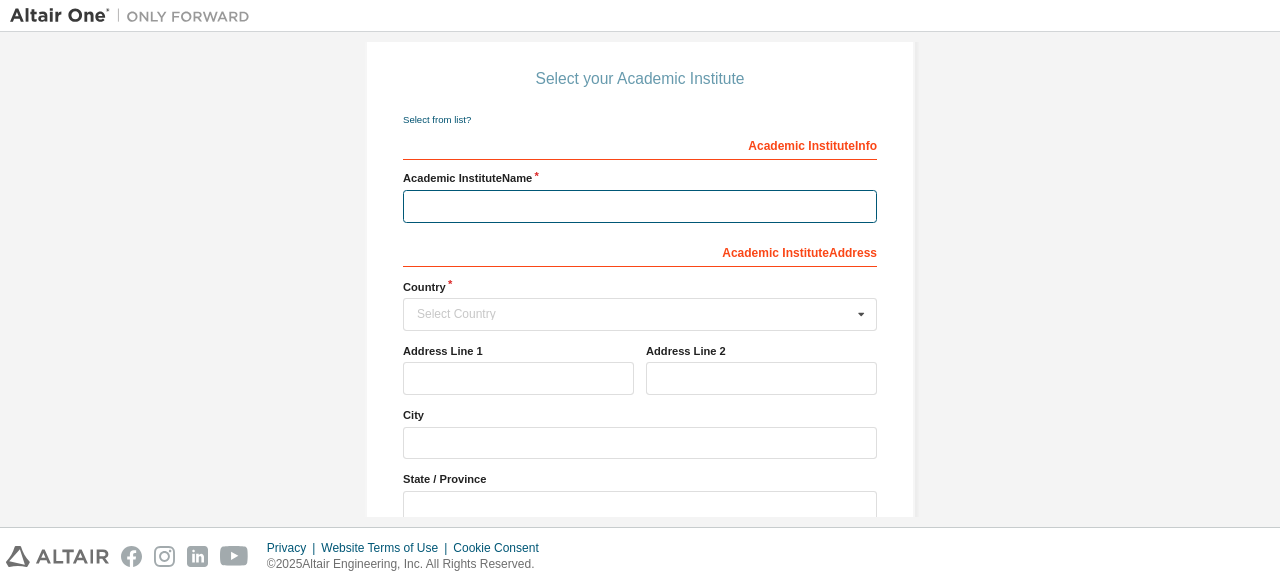 click at bounding box center (640, 206) 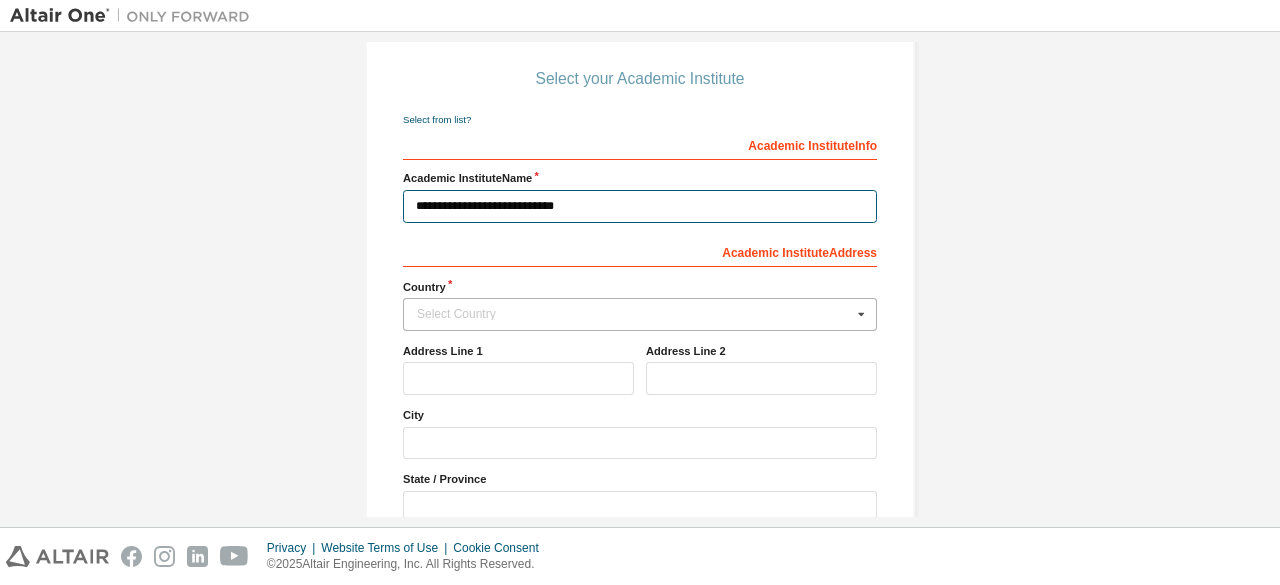 type on "**********" 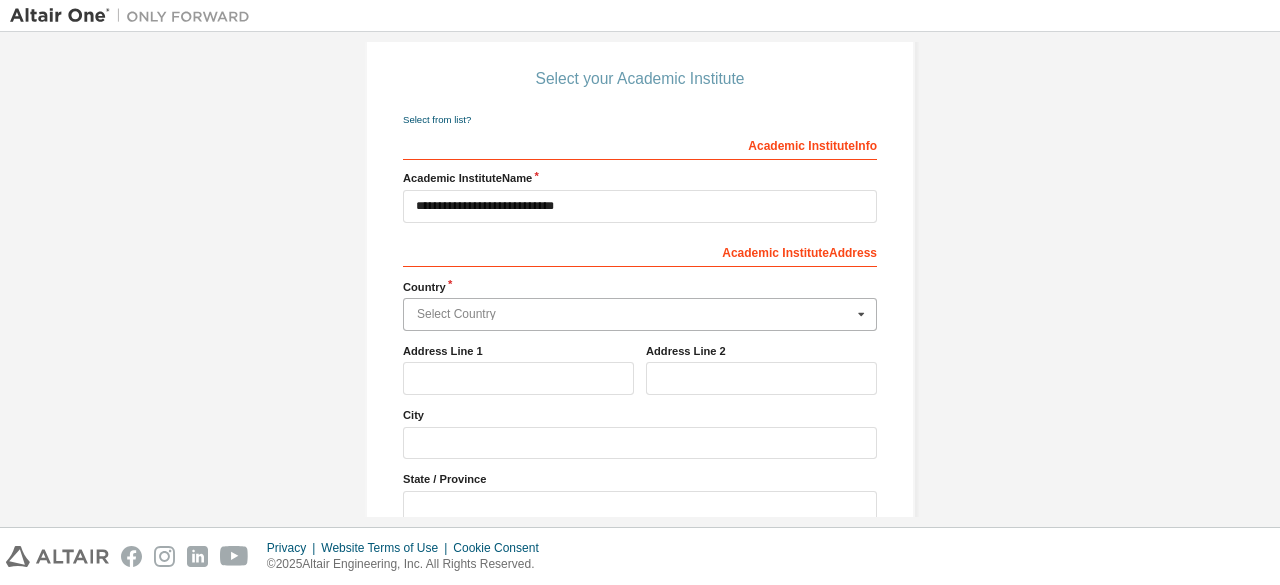 click at bounding box center [641, 314] 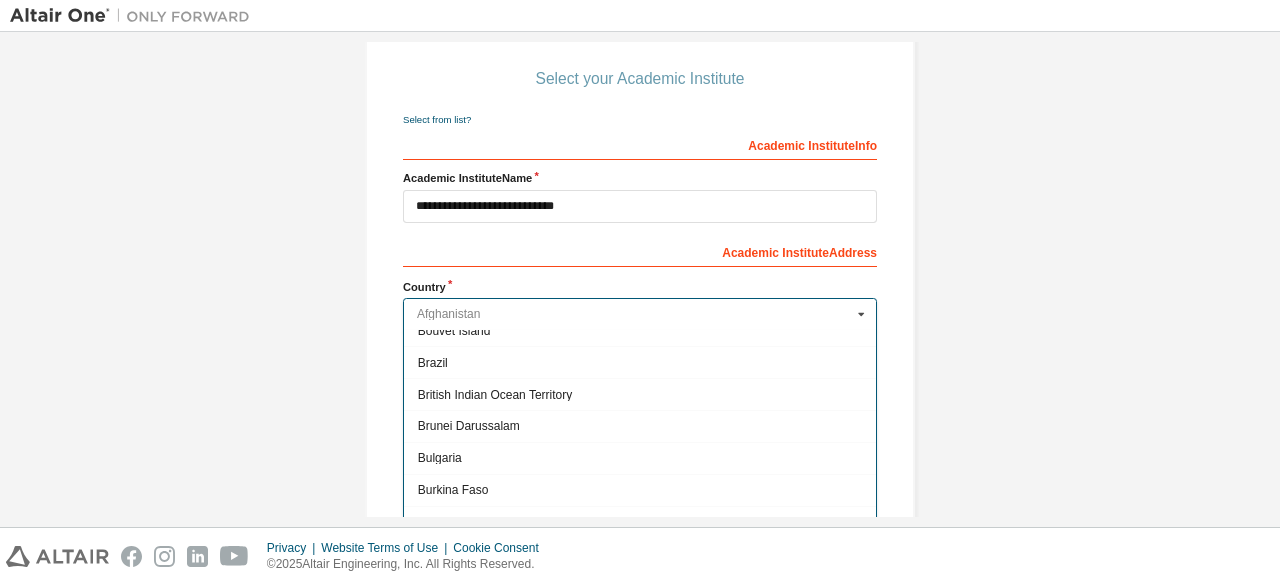 scroll, scrollTop: 940, scrollLeft: 0, axis: vertical 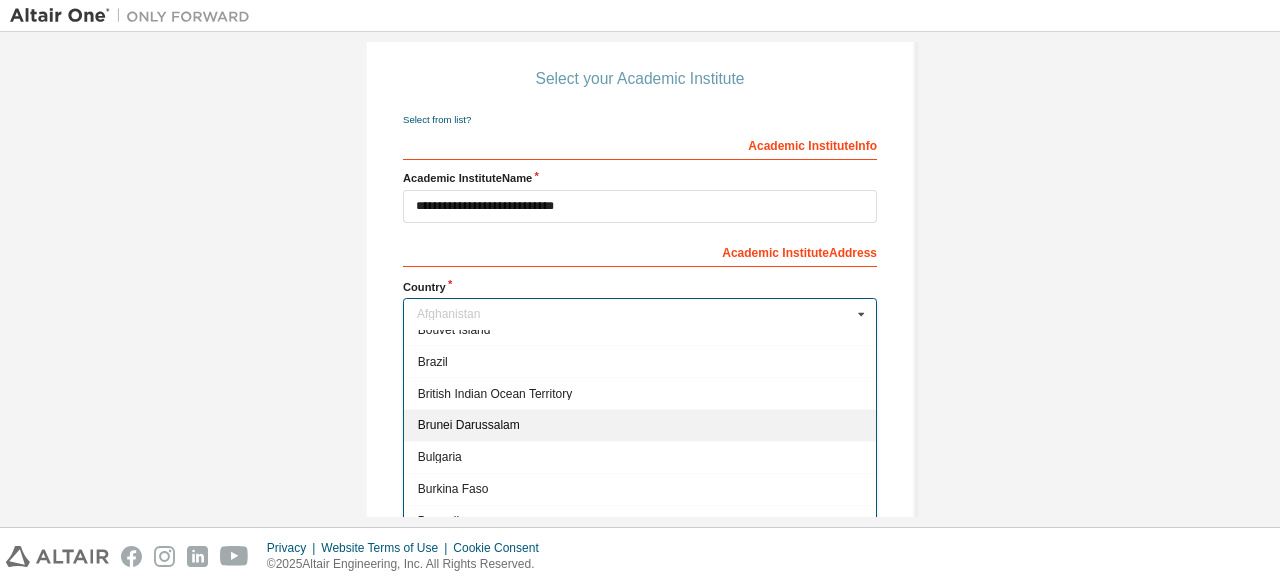 click on "Brunei Darussalam" at bounding box center [640, 425] 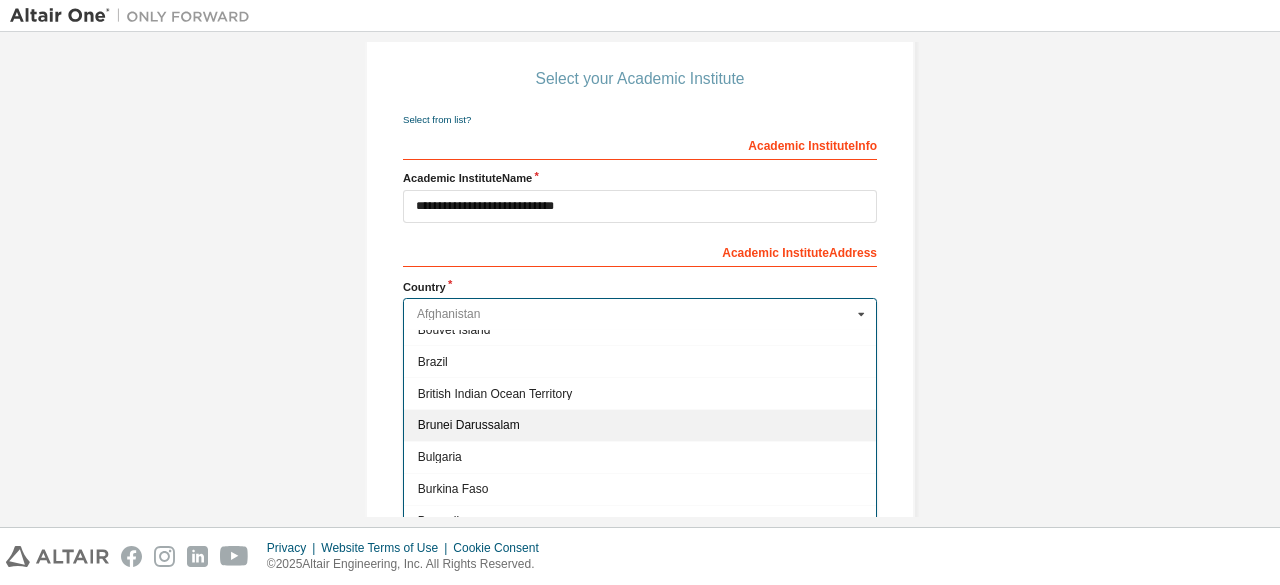 type on "***" 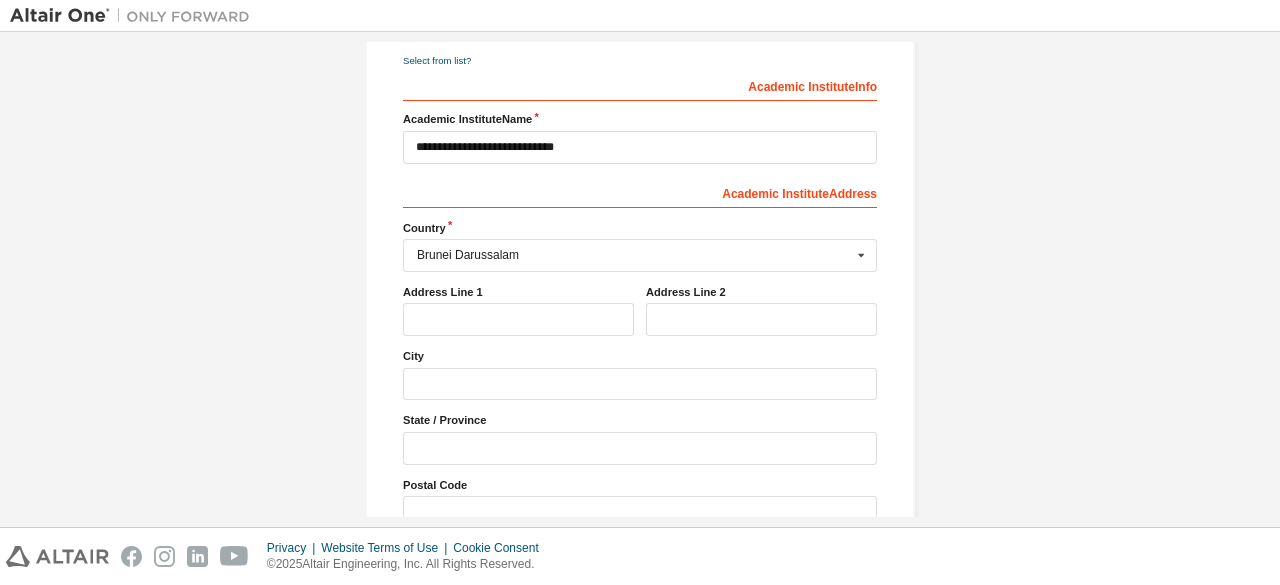 scroll, scrollTop: 365, scrollLeft: 0, axis: vertical 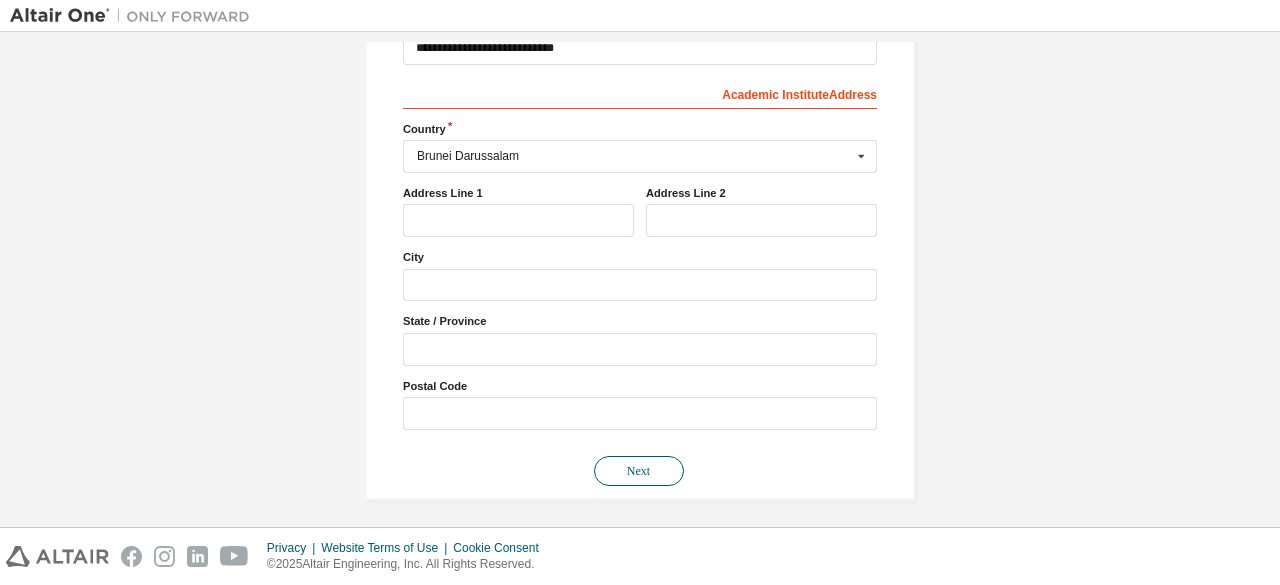 click on "Next" at bounding box center [639, 471] 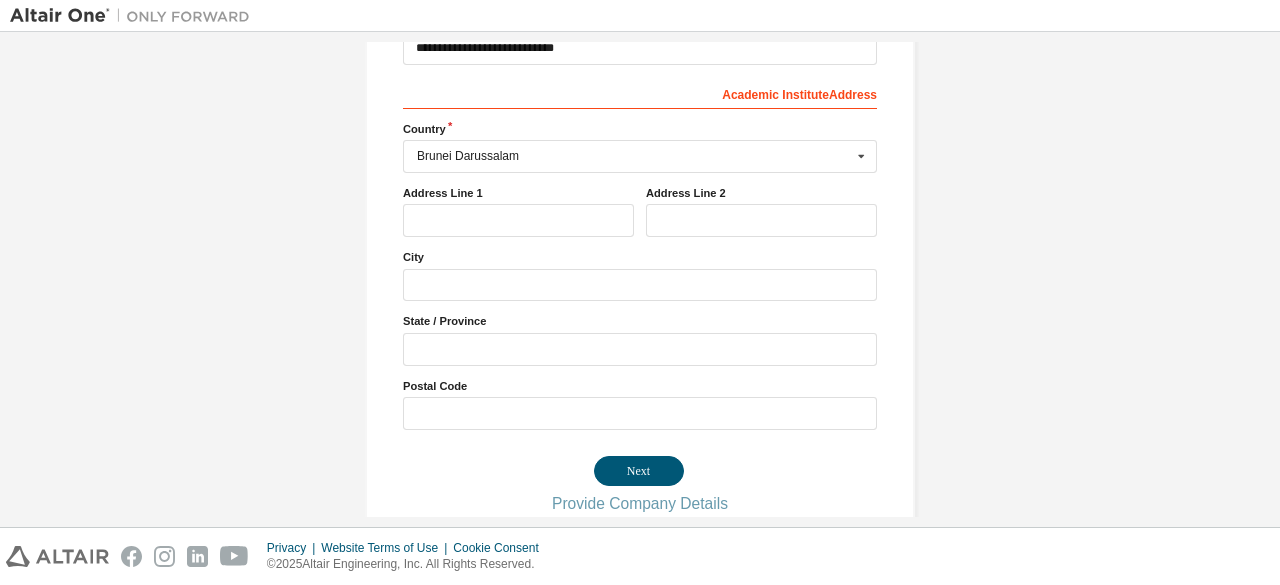 scroll, scrollTop: 0, scrollLeft: 0, axis: both 